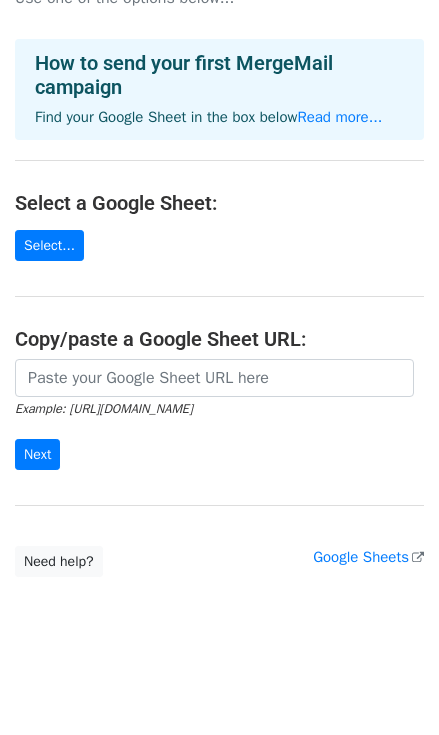scroll, scrollTop: 0, scrollLeft: 0, axis: both 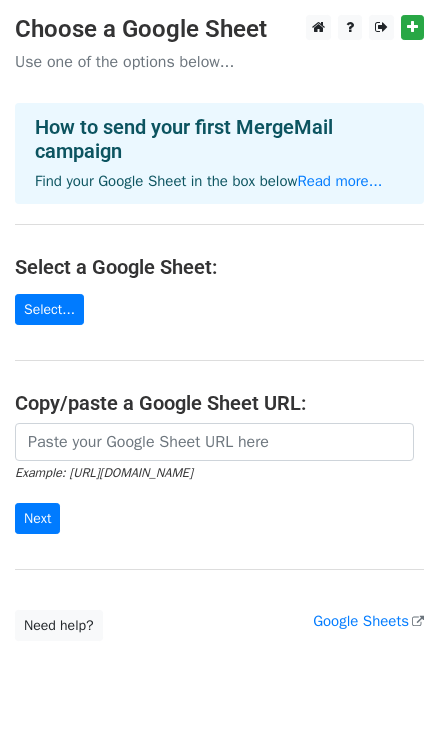 click on "Choose a Google Sheet
Use one of the options below...
How to send your first MergeMail campaign
Find your Google Sheet in the box below  Read more...
Select a Google Sheet:
Select...
Copy/paste a Google Sheet URL:
Example:
https://docs.google.com/spreadsheets/d/abc/edit
Next
Google Sheets
Need help?
Help
×
Why do I need to copy/paste a Google Sheet URL?
Normally, MergeMail would show you a list of your Google Sheets to choose from, but because you didn't allow MergeMail access to your Google Drive, it cannot show you a list of your Google Sheets. You can read more about permissions in our  support pages .
If you'd like to see a list of your Google Sheets, you'll need to  sign out of MergeMail  and then sign back in and allow access to your Google Drive.
Are your recipients in a CSV or Excel file?
Import your CSV or Excel file into a Google Sheet  then try again.
Read our" at bounding box center (219, 328) 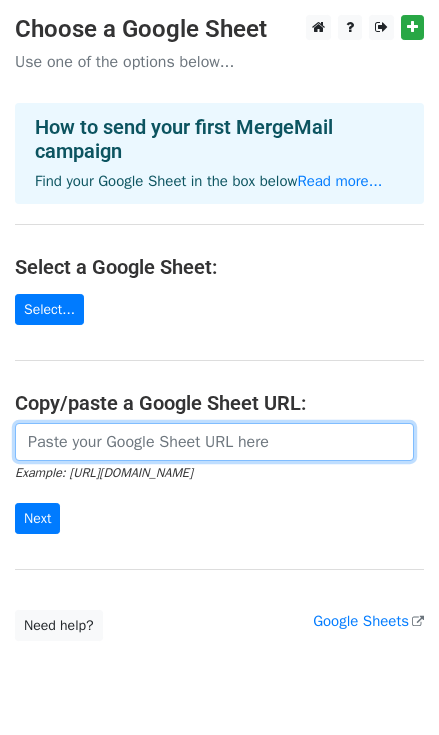 click at bounding box center [214, 442] 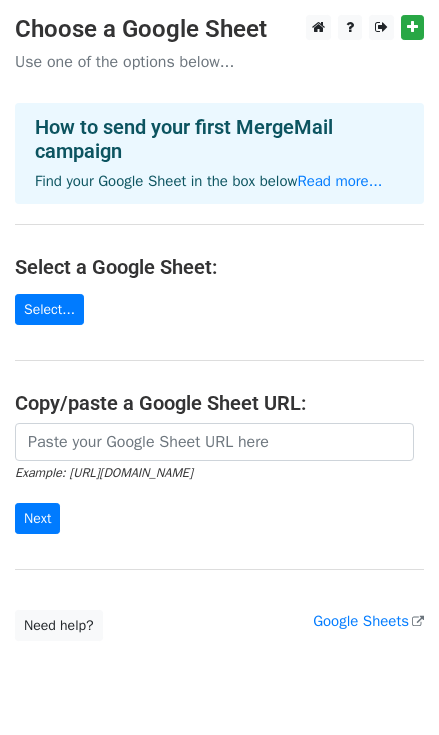 click on "Choose a Google Sheet
Use one of the options below...
How to send your first MergeMail campaign
Find your Google Sheet in the box below  Read more...
Select a Google Sheet:
Select...
Copy/paste a Google Sheet URL:
Example:
https://docs.google.com/spreadsheets/d/abc/edit
Next
Google Sheets
Need help?
Help
×
Why do I need to copy/paste a Google Sheet URL?
Normally, MergeMail would show you a list of your Google Sheets to choose from, but because you didn't allow MergeMail access to your Google Drive, it cannot show you a list of your Google Sheets. You can read more about permissions in our  support pages .
If you'd like to see a list of your Google Sheets, you'll need to  sign out of MergeMail  and then sign back in and allow access to your Google Drive.
Are your recipients in a CSV or Excel file?
Import your CSV or Excel file into a Google Sheet  then try again.
Read our" at bounding box center [219, 328] 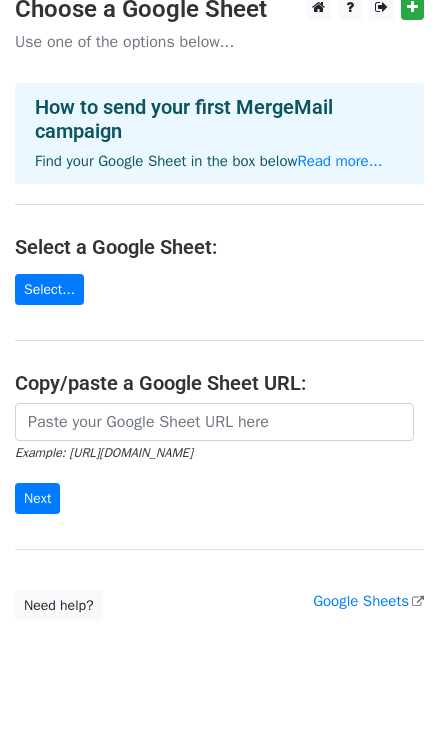 scroll, scrollTop: 0, scrollLeft: 0, axis: both 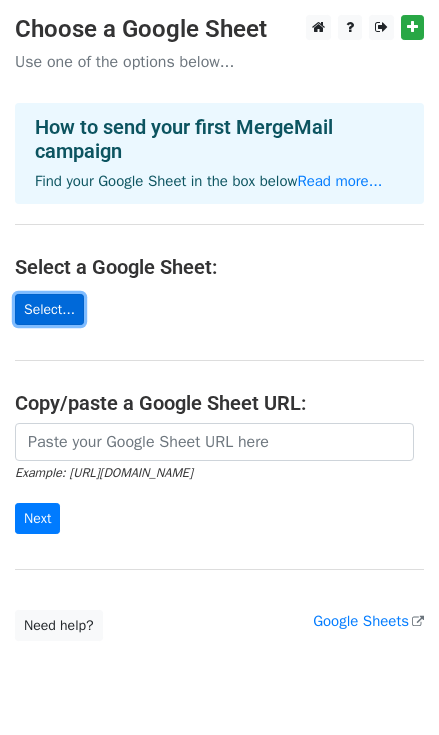 click on "Select..." at bounding box center (49, 309) 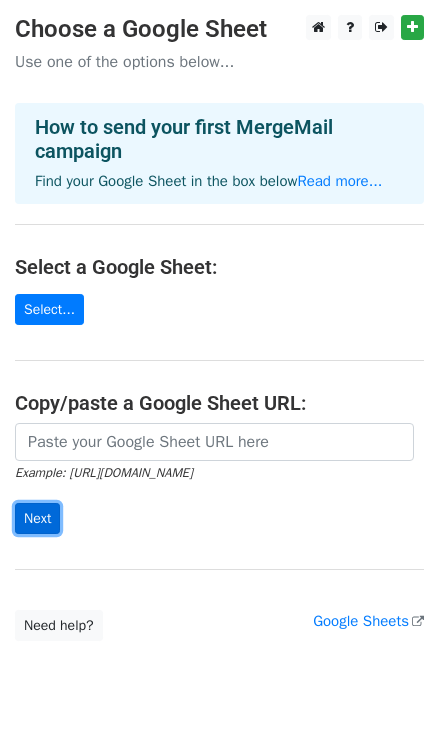 click on "Next" at bounding box center [37, 518] 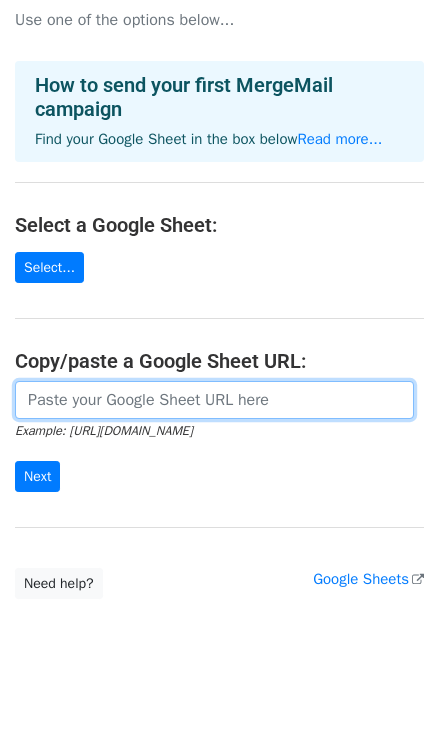 scroll, scrollTop: 64, scrollLeft: 0, axis: vertical 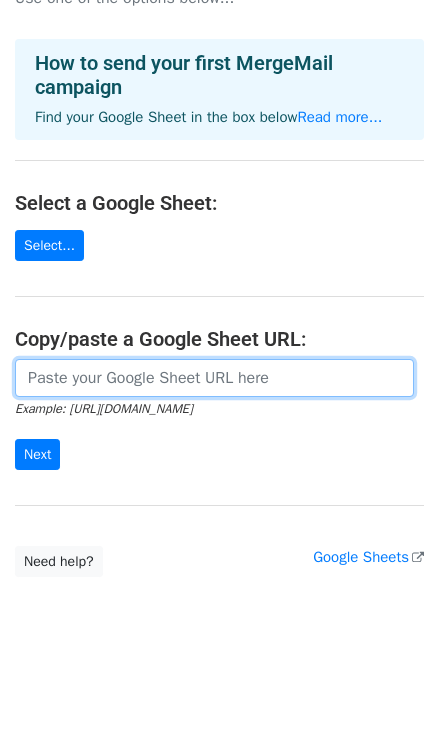 click at bounding box center (214, 378) 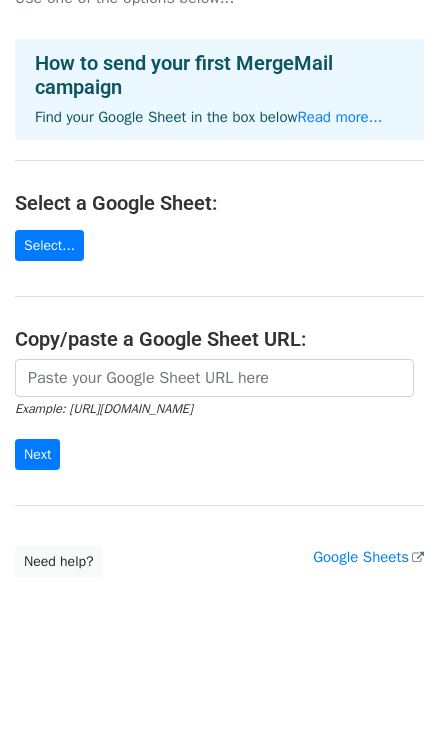 click on "Choose a Google Sheet
Use one of the options below...
How to send your first MergeMail campaign
Find your Google Sheet in the box below  Read more...
Select a Google Sheet:
Select...
Copy/paste a Google Sheet URL:
Example:
https://docs.google.com/spreadsheets/d/abc/edit
Next
Google Sheets
Need help?
Help
×
Why do I need to copy/paste a Google Sheet URL?
Normally, MergeMail would show you a list of your Google Sheets to choose from, but because you didn't allow MergeMail access to your Google Drive, it cannot show you a list of your Google Sheets. You can read more about permissions in our  support pages .
If you'd like to see a list of your Google Sheets, you'll need to  sign out of MergeMail  and then sign back in and allow access to your Google Drive.
Are your recipients in a CSV or Excel file?
Import your CSV or Excel file into a Google Sheet  then try again.
Read our" at bounding box center (219, 264) 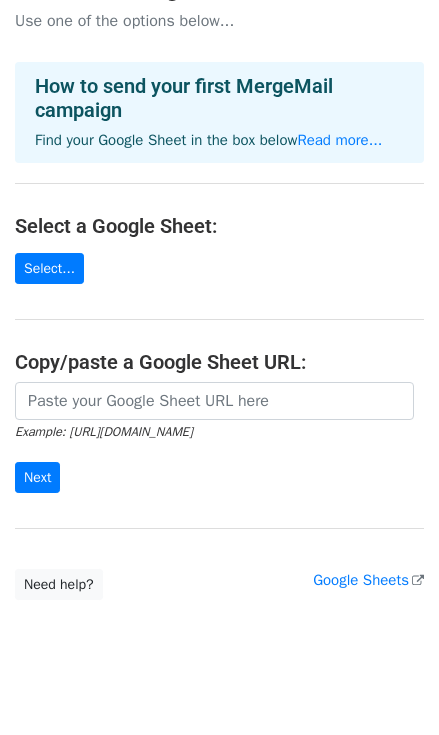 scroll, scrollTop: 0, scrollLeft: 0, axis: both 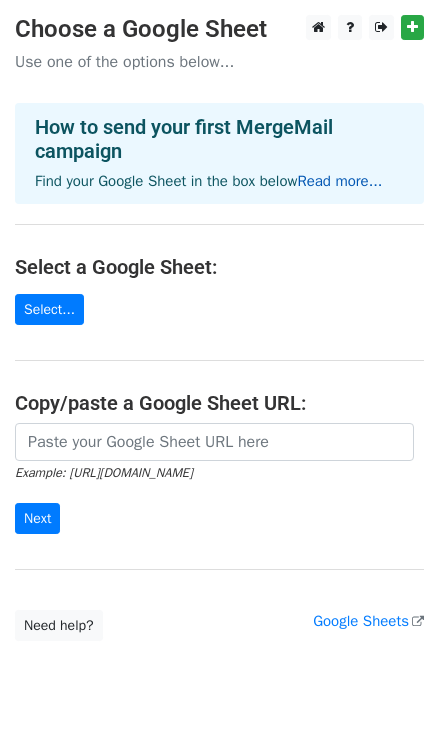 click on "Read more..." at bounding box center (339, 181) 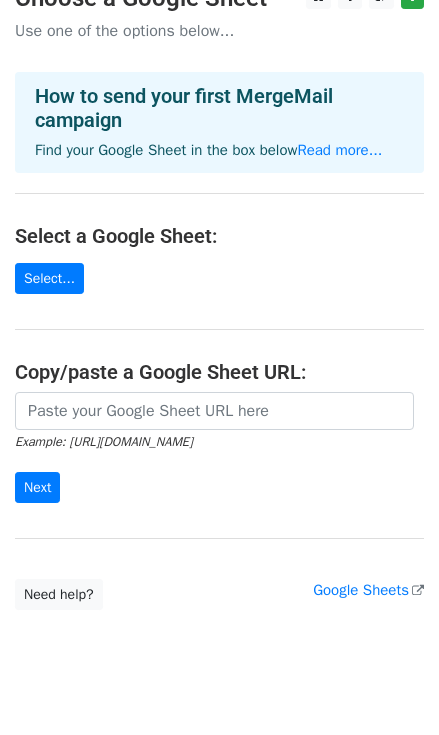 scroll, scrollTop: 0, scrollLeft: 0, axis: both 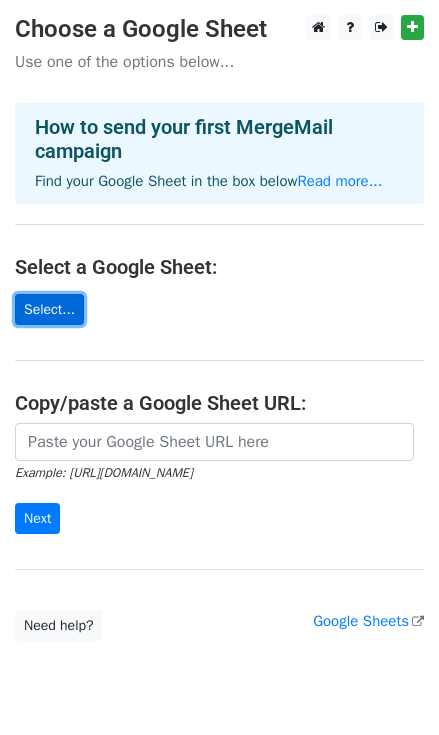 click on "Select..." at bounding box center [49, 309] 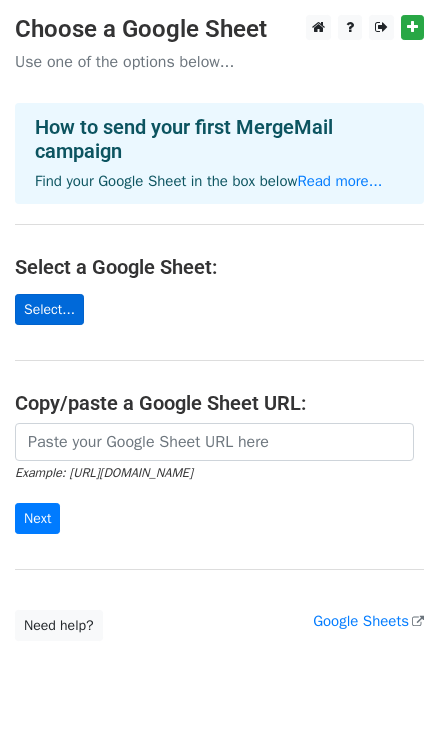 scroll, scrollTop: 0, scrollLeft: 0, axis: both 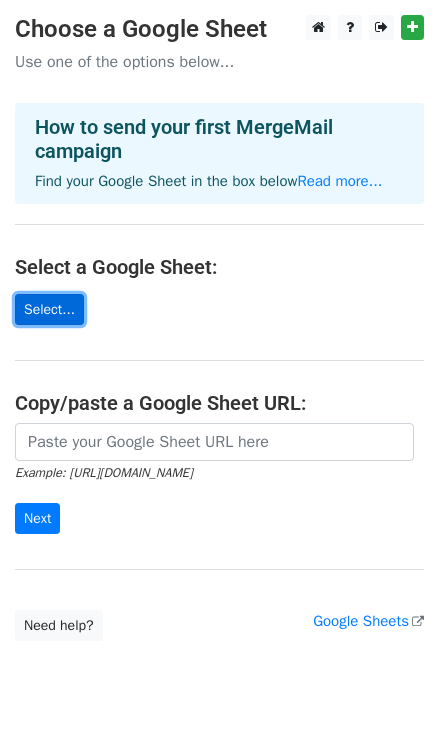 click on "Select..." at bounding box center [49, 309] 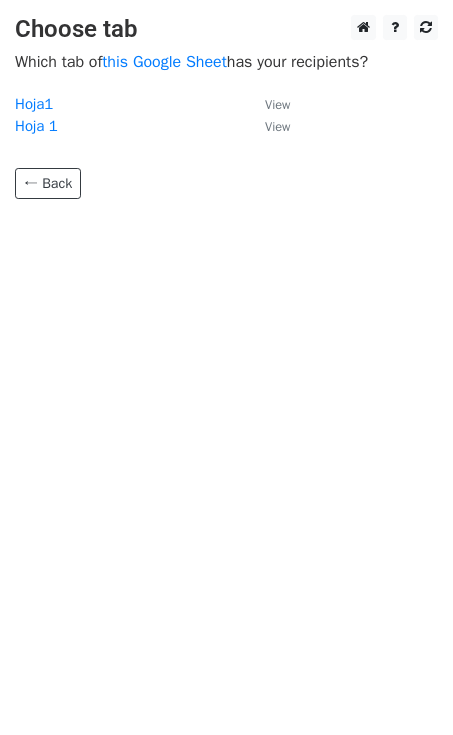 scroll, scrollTop: 0, scrollLeft: 0, axis: both 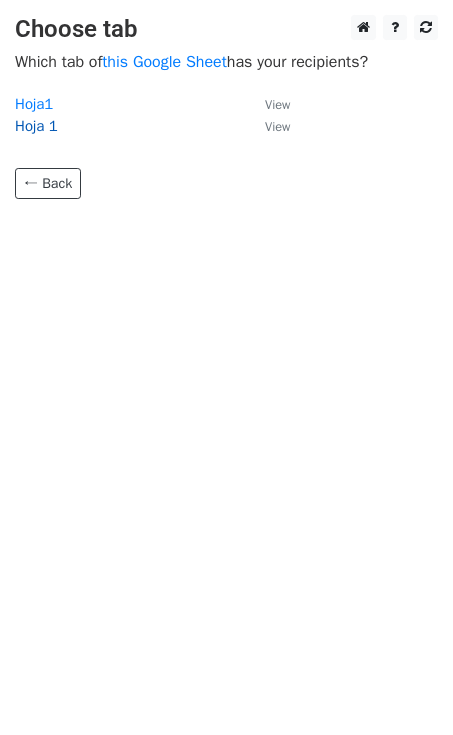 click on "Hoja 1" at bounding box center [36, 126] 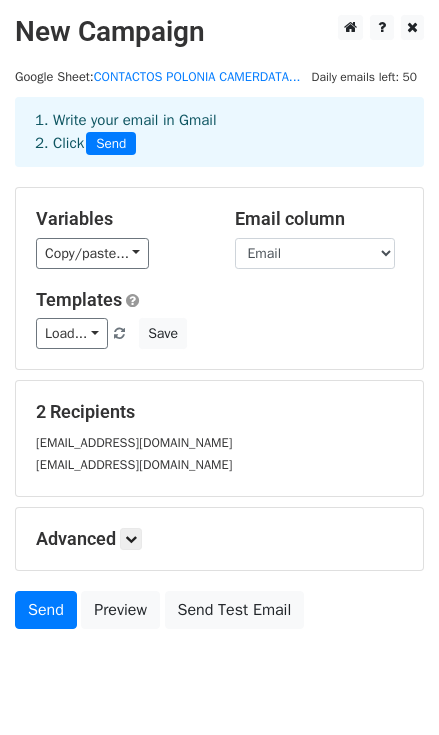 scroll, scrollTop: 84, scrollLeft: 0, axis: vertical 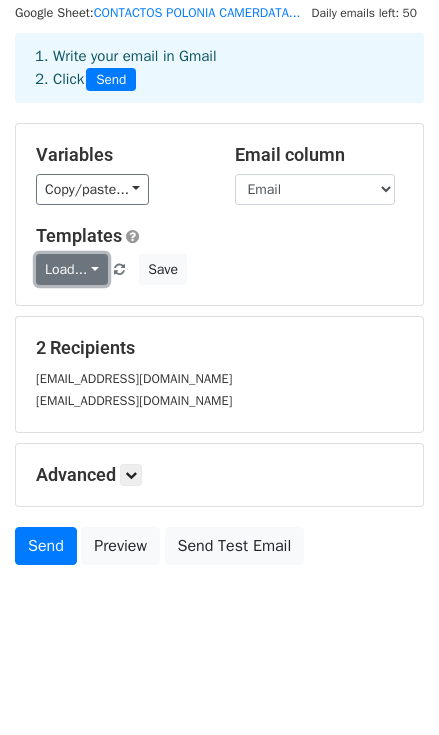 click on "Load..." at bounding box center (72, 269) 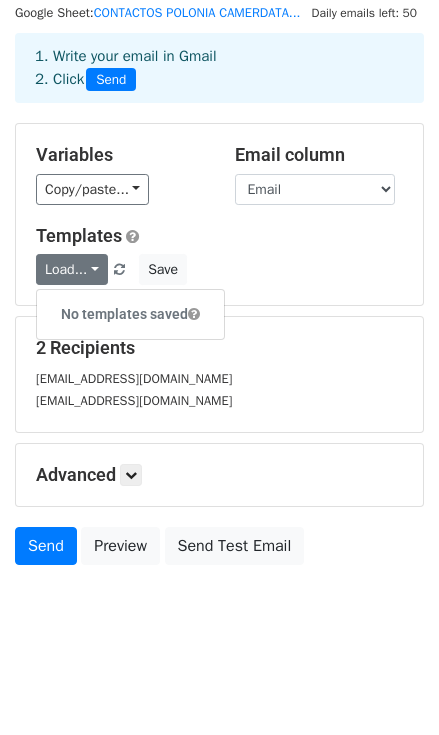 click on "No templates saved" at bounding box center (130, 314) 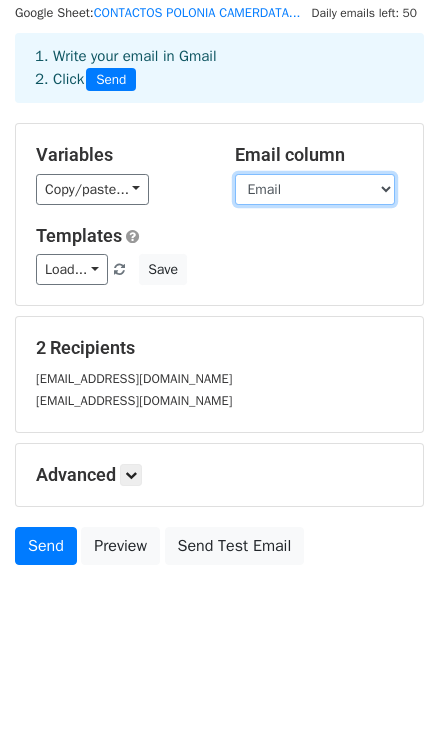 click on "EMPRESA
TIPO DE EMPRESA
WEB
Email
CONTACTO
DIRRECIÓN
TELÉFONO
ACTIVIDAD" at bounding box center (315, 189) 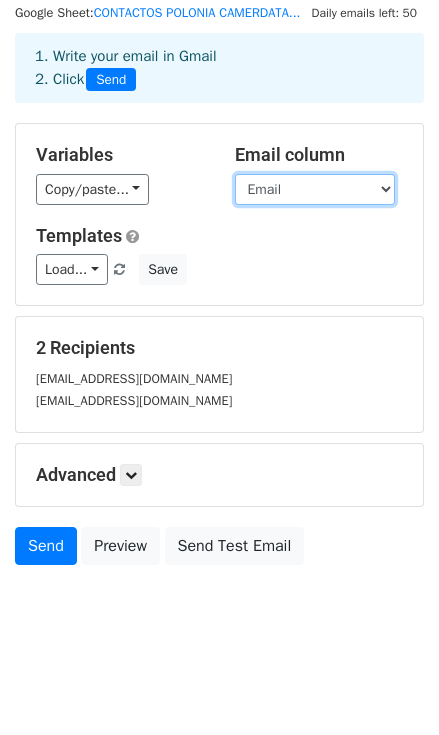 drag, startPoint x: 269, startPoint y: 194, endPoint x: 257, endPoint y: 194, distance: 12 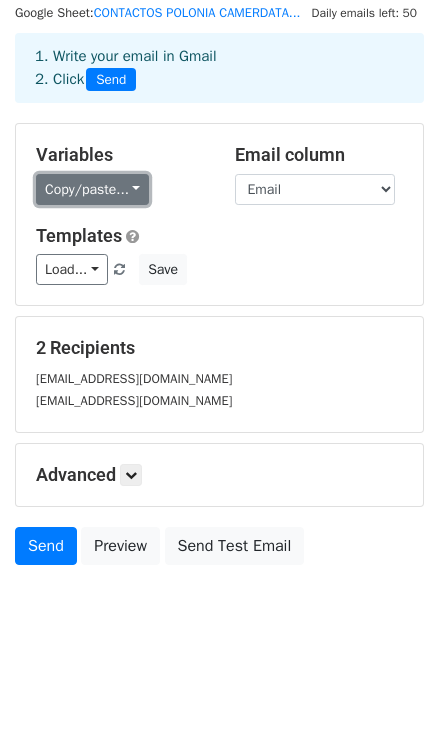click on "Copy/paste..." at bounding box center (92, 189) 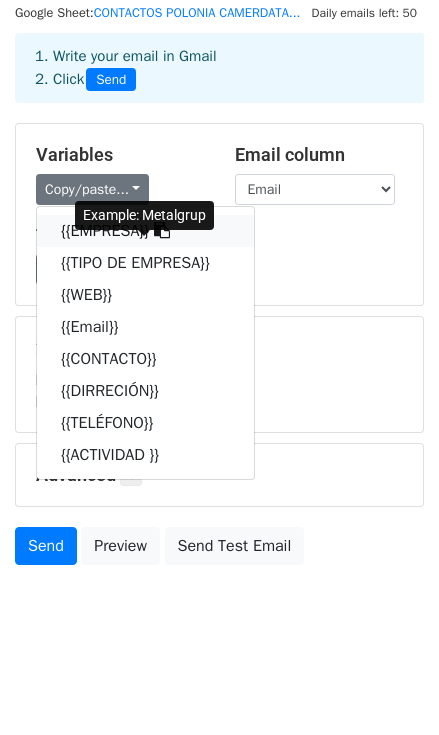 click on "{{EMPRESA}}" at bounding box center (145, 231) 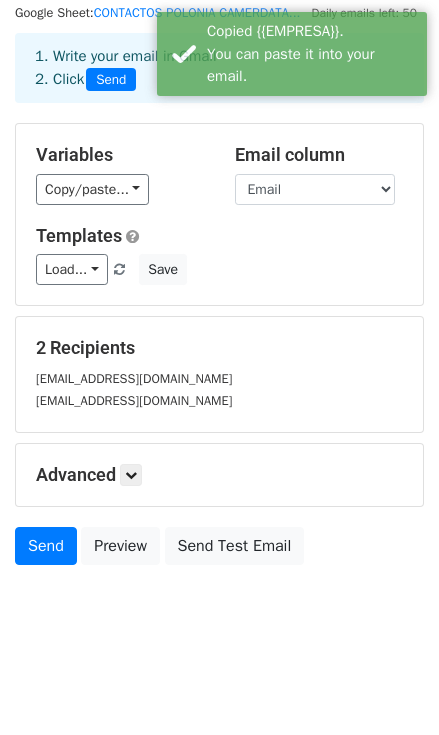 click on "Advanced" at bounding box center (219, 475) 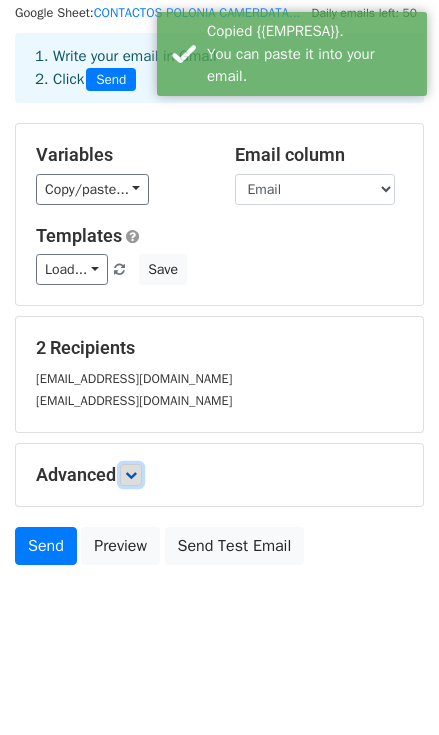 click at bounding box center [131, 475] 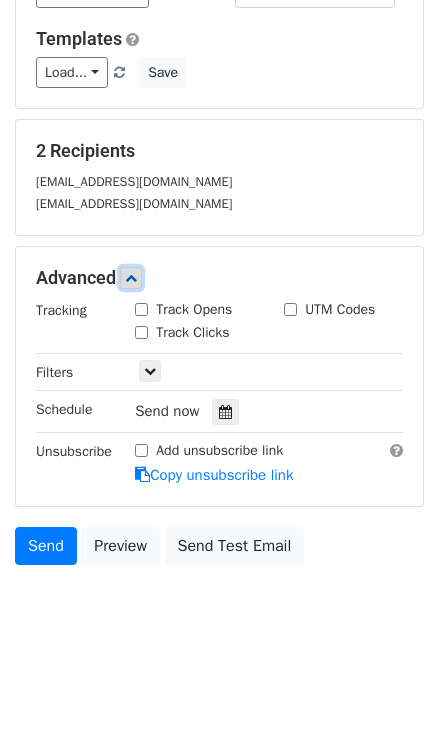 scroll, scrollTop: 279, scrollLeft: 0, axis: vertical 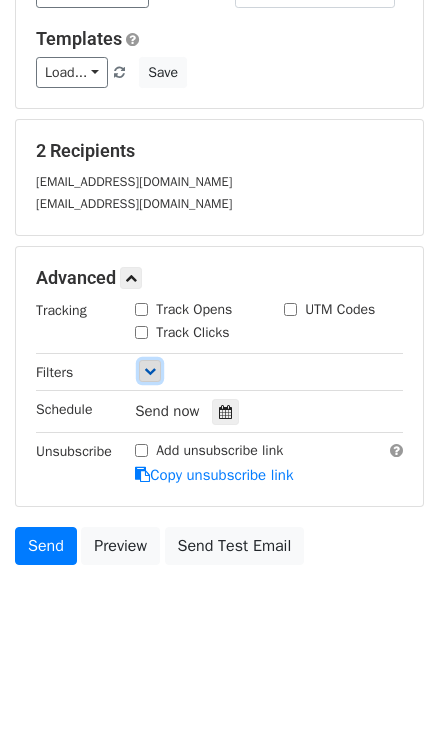 click at bounding box center [150, 371] 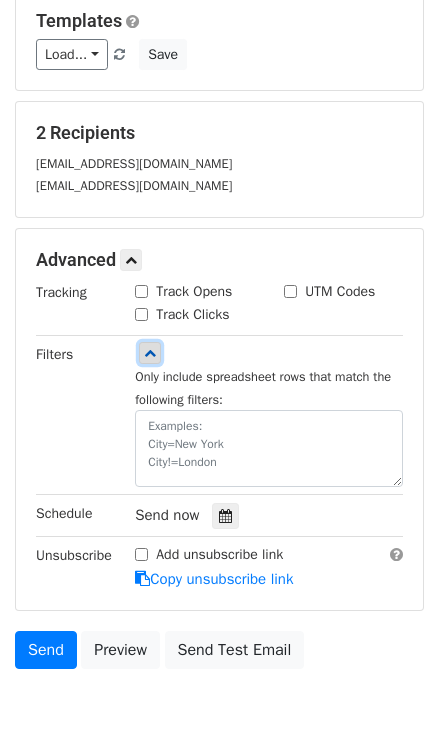 click at bounding box center (150, 353) 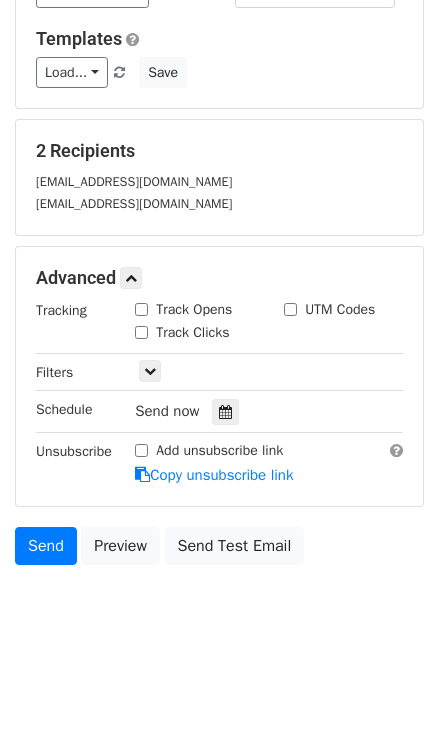 click on "Track Opens" at bounding box center [141, 309] 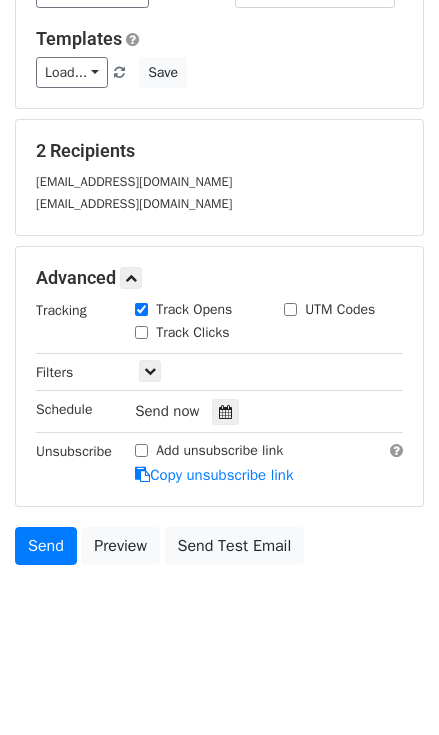 click on "Track Opens" at bounding box center [141, 309] 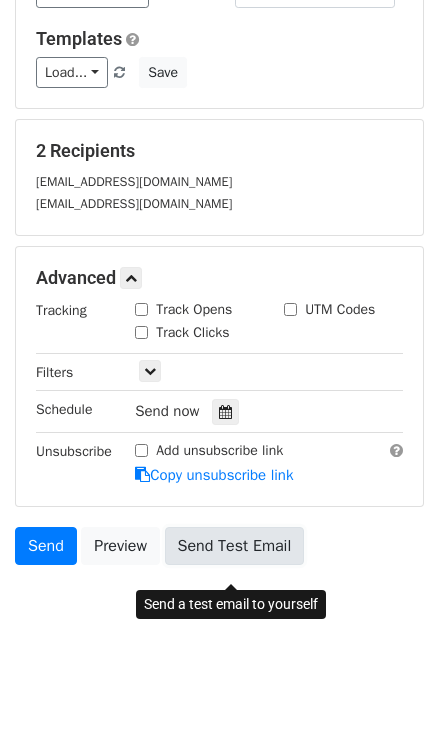 click on "Send Test Email" at bounding box center [235, 546] 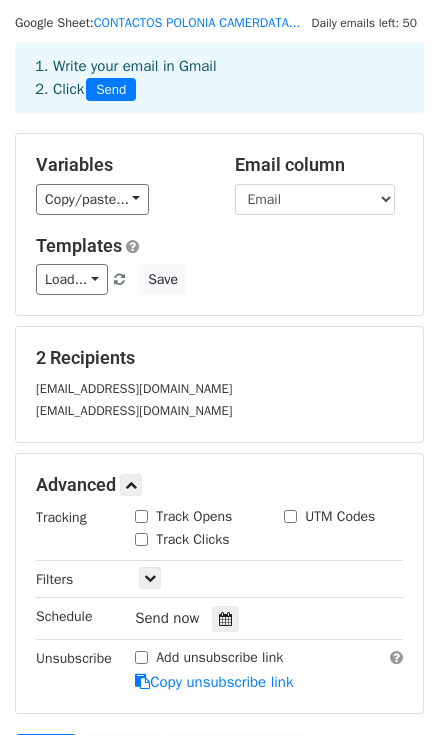scroll, scrollTop: 0, scrollLeft: 0, axis: both 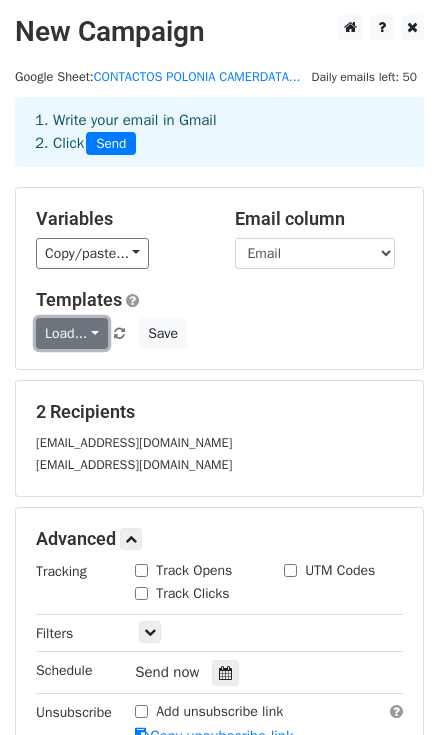 click on "Load..." at bounding box center (72, 333) 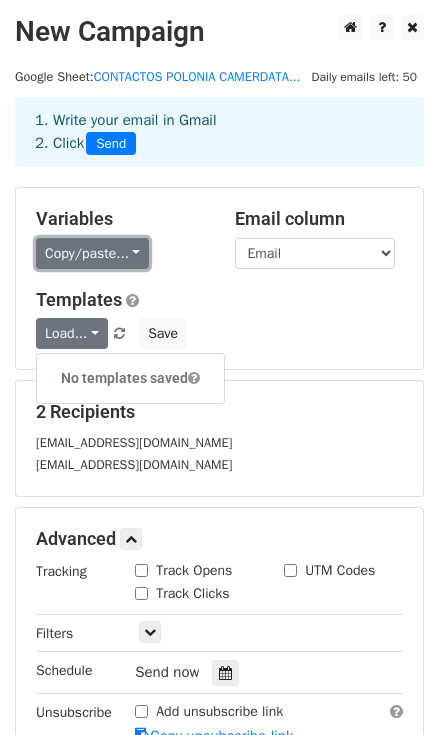 click on "Copy/paste..." at bounding box center (92, 253) 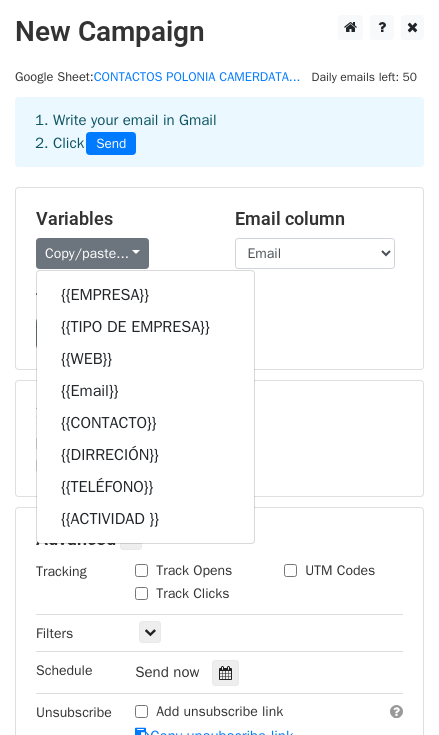 click on "Copy/paste...
{{EMPRESA}}
{{TIPO DE EMPRESA}}
{{WEB}}
{{Email}}
{{CONTACTO}}
{{DIRRECIÓN}}
{{TELÉFONO}}
{{ACTIVIDAD }}" at bounding box center (120, 253) 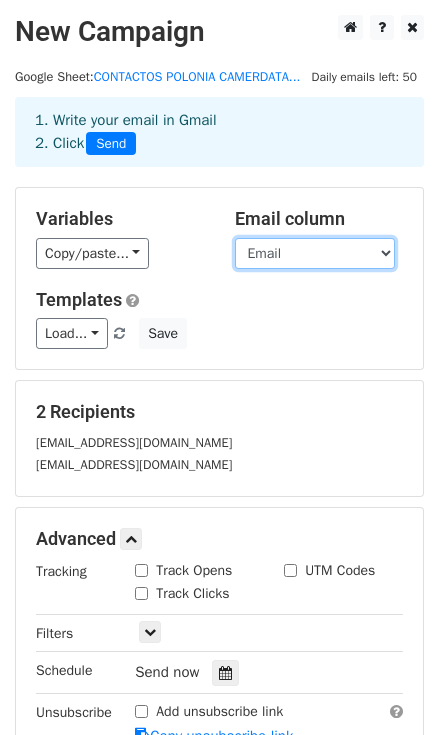 click on "EMPRESA
TIPO DE EMPRESA
WEB
Email
CONTACTO
DIRRECIÓN
TELÉFONO
ACTIVIDAD" at bounding box center (315, 253) 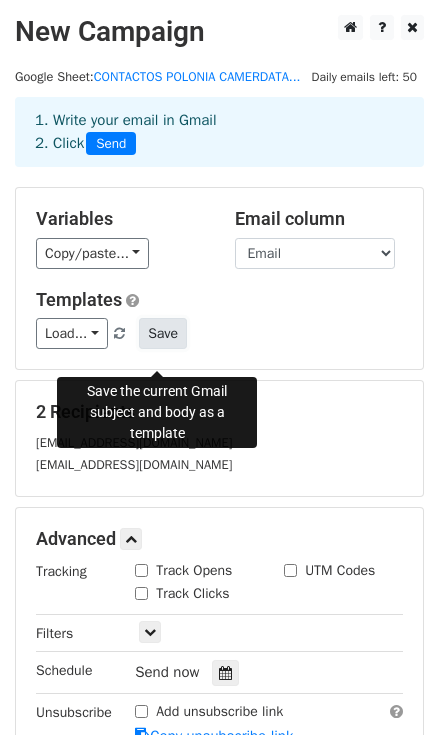 click on "Save" at bounding box center (163, 333) 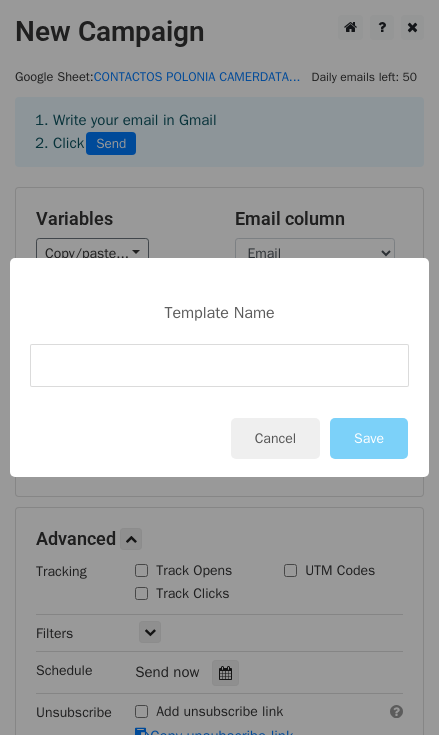click at bounding box center [219, 365] 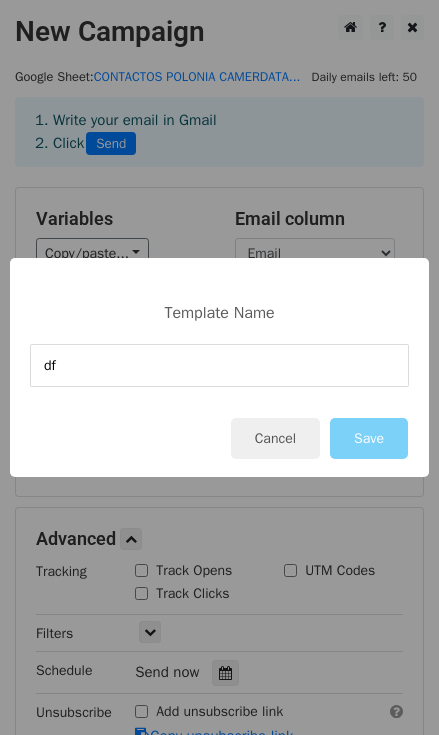 type on "d" 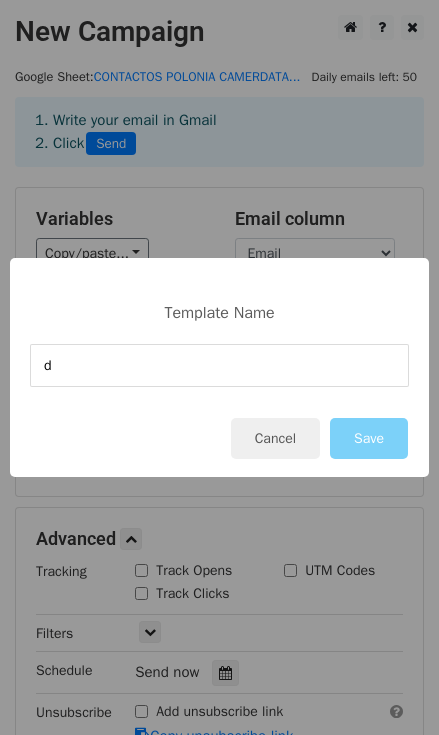 type 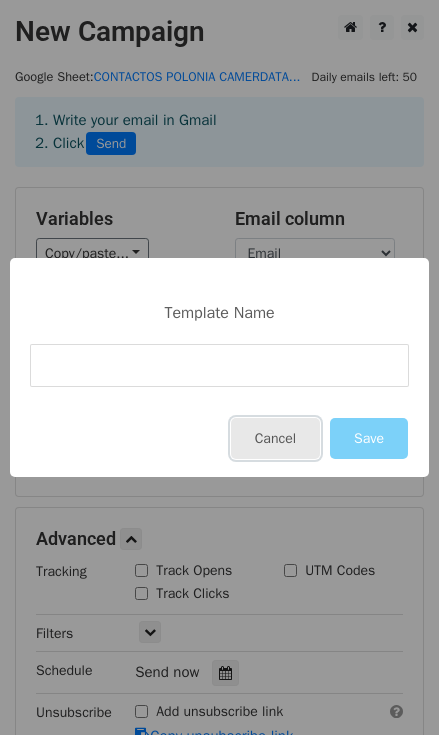 click on "Cancel" at bounding box center [275, 438] 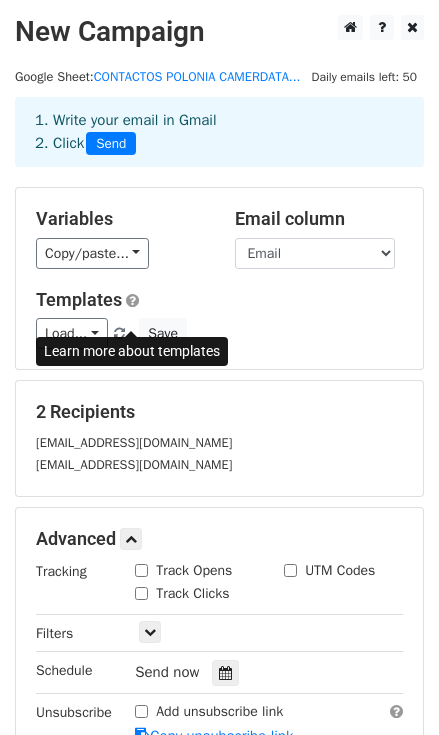 click at bounding box center [132, 300] 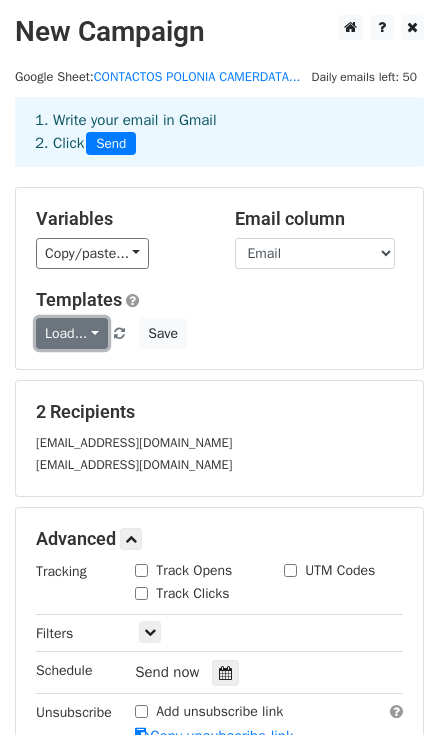 click on "Load..." at bounding box center (72, 333) 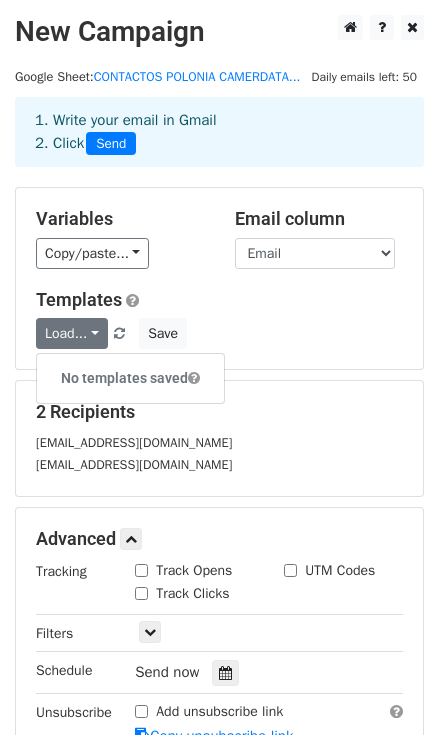 click on "2 Recipients" at bounding box center [219, 412] 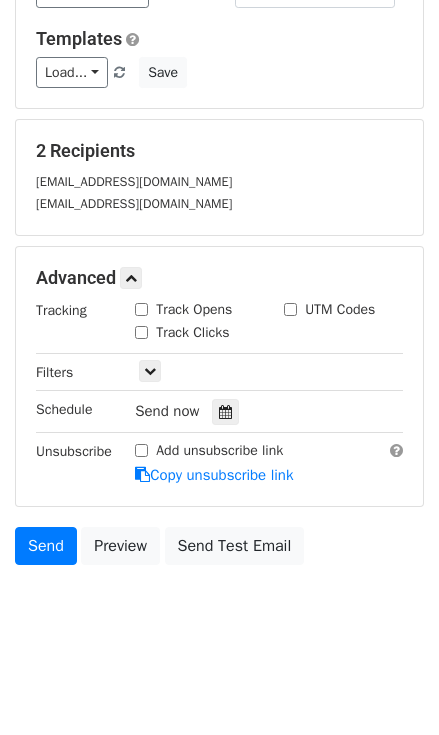 scroll, scrollTop: 279, scrollLeft: 0, axis: vertical 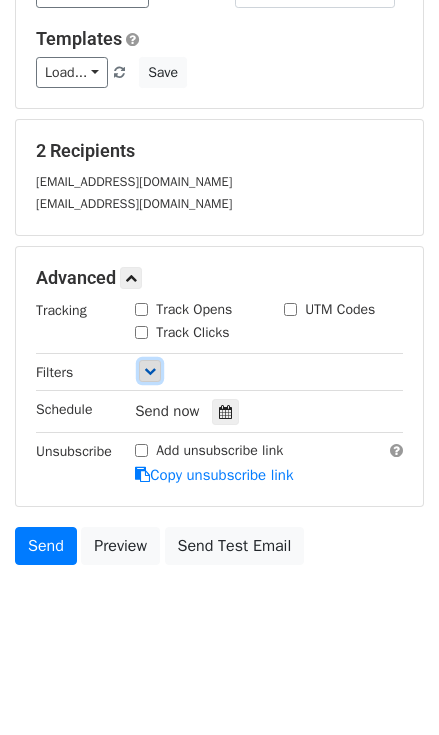 click at bounding box center (150, 371) 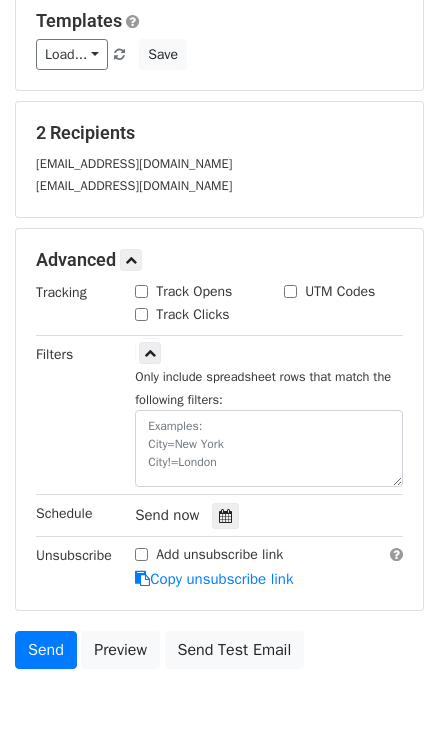 click on "Only include spreadsheet rows that match the following filters:" at bounding box center [269, 426] 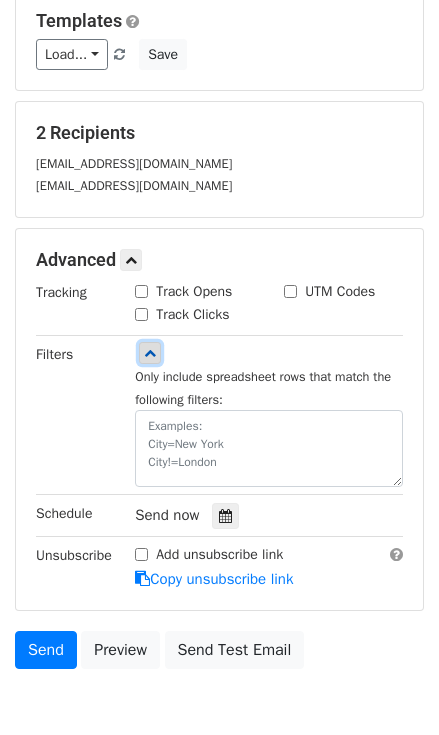 click at bounding box center (150, 353) 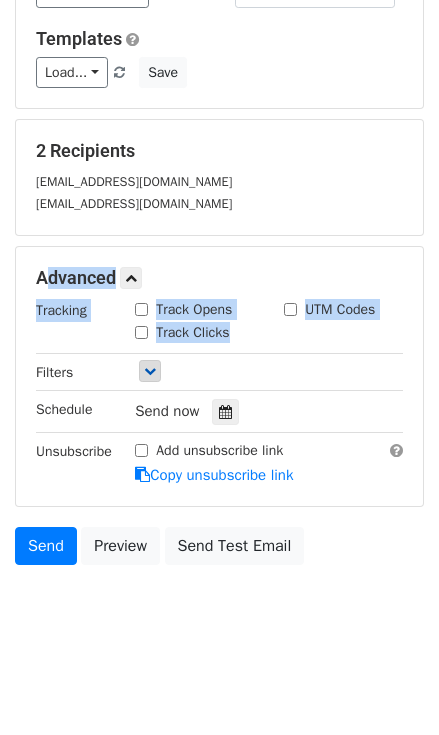 drag, startPoint x: 29, startPoint y: 275, endPoint x: 367, endPoint y: 339, distance: 344.00583 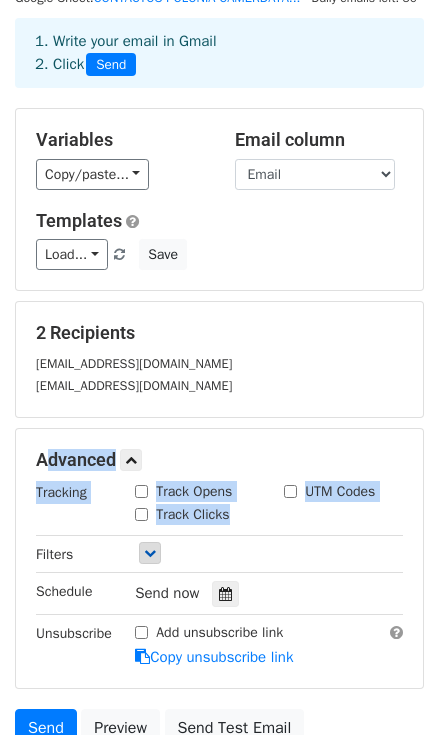 click on "Load...
No templates saved
Save" at bounding box center [219, 254] 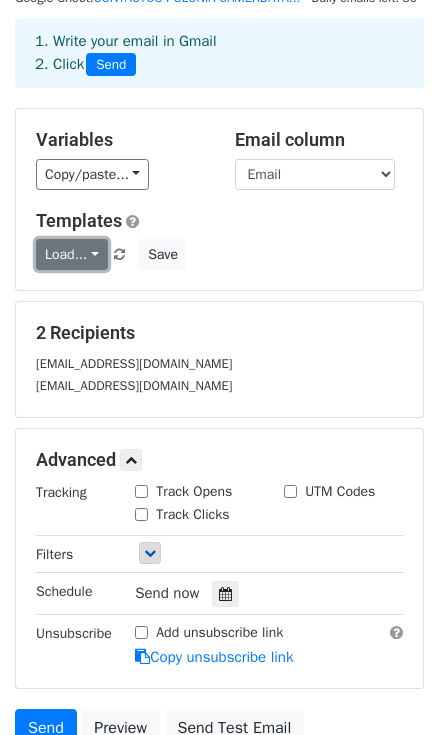click on "Load..." at bounding box center (72, 254) 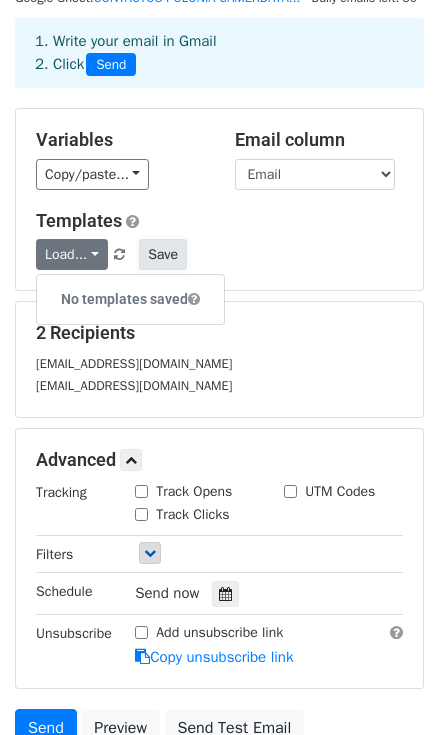 click on "Save" at bounding box center (163, 254) 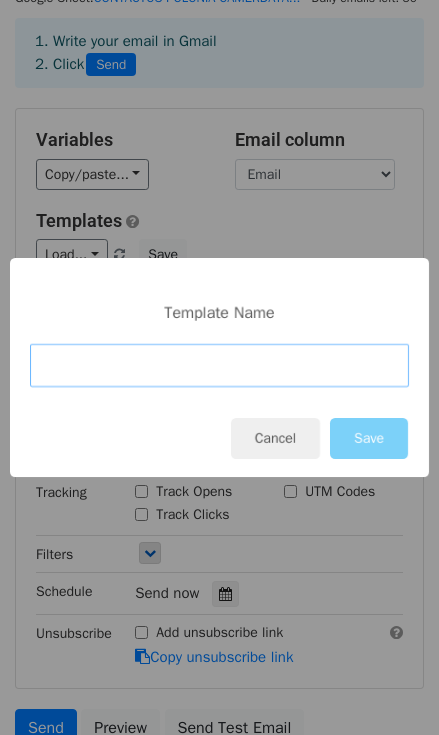 paste on "MGR a reliable brass fittings supplier for {{EMPRESA}}" 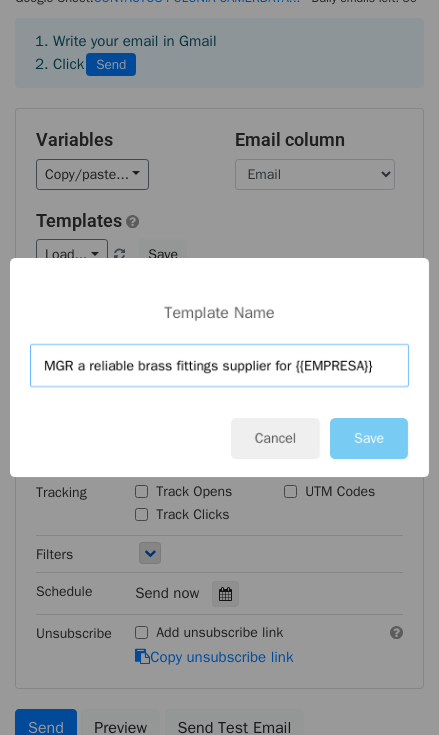 type on "MGR a reliable brass fittings supplier for {{EMPRESA}}" 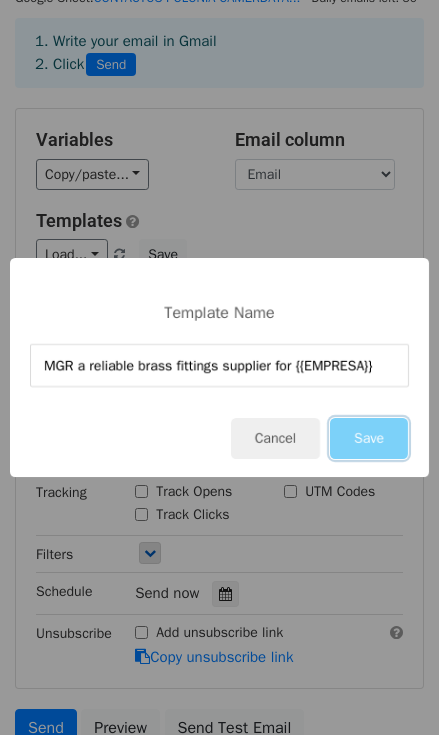 click on "Save" at bounding box center (369, 438) 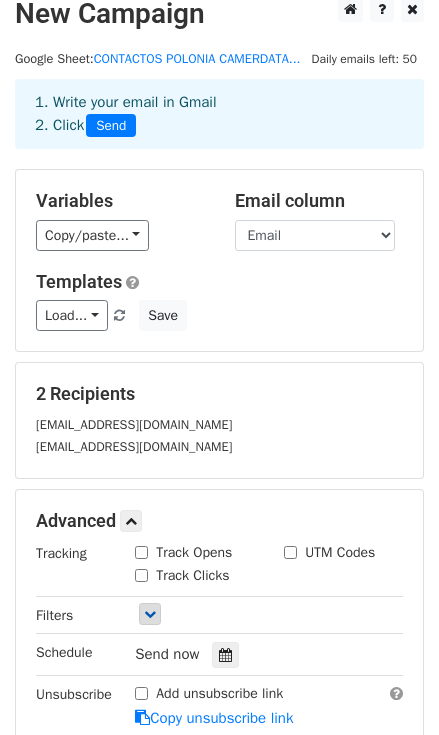 scroll, scrollTop: 0, scrollLeft: 0, axis: both 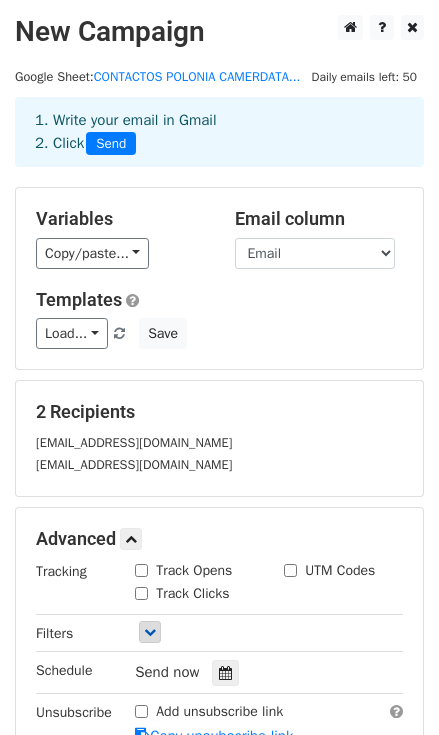 click on "2 Recipients
expor@metalgrup.es
jmontserrat@metalgrup.es" at bounding box center (219, 438) 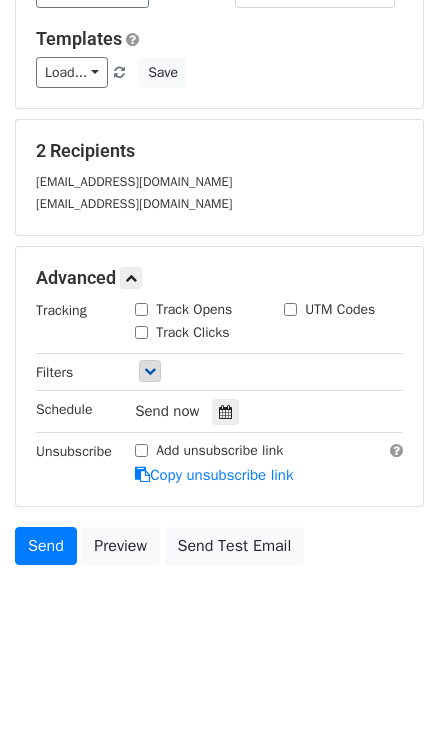 scroll, scrollTop: 279, scrollLeft: 0, axis: vertical 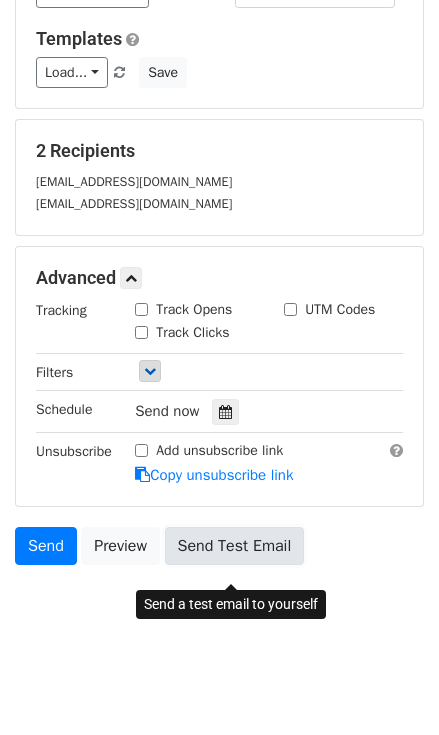 click on "Send Test Email" at bounding box center [235, 546] 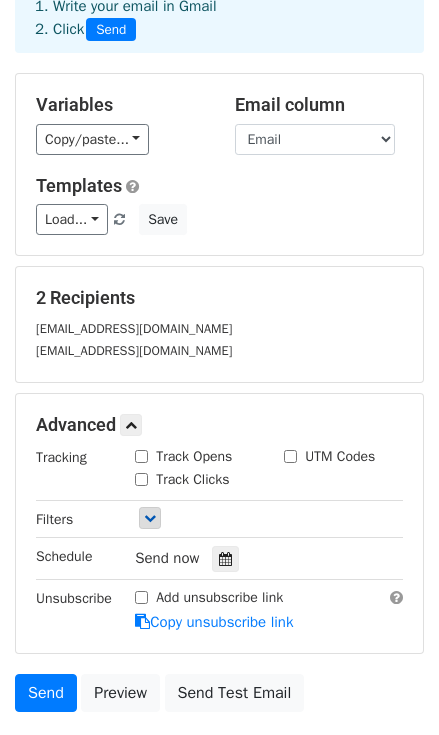 scroll, scrollTop: 279, scrollLeft: 0, axis: vertical 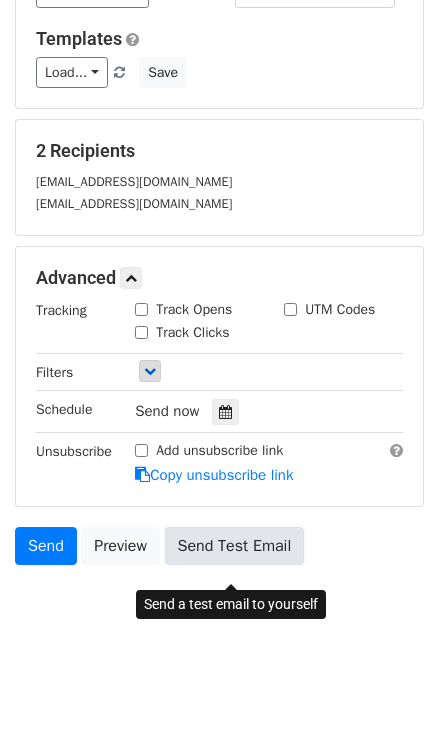 click on "Send Test Email" at bounding box center (235, 546) 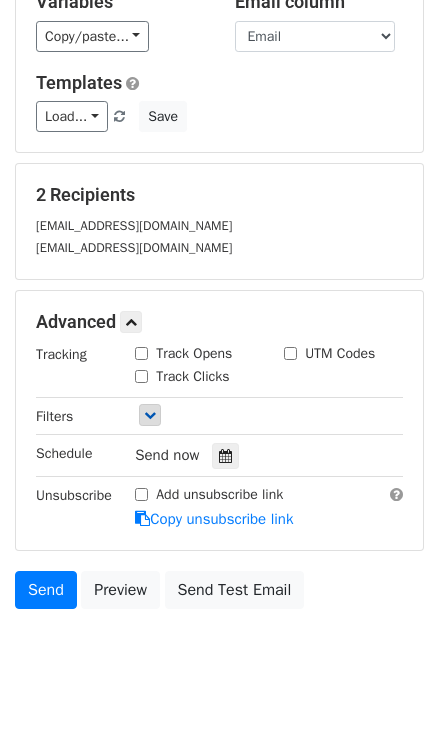 scroll, scrollTop: 279, scrollLeft: 0, axis: vertical 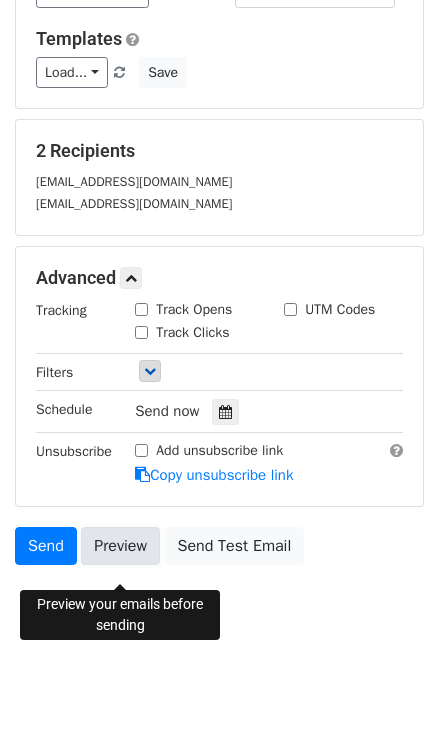 click on "Preview" at bounding box center [120, 546] 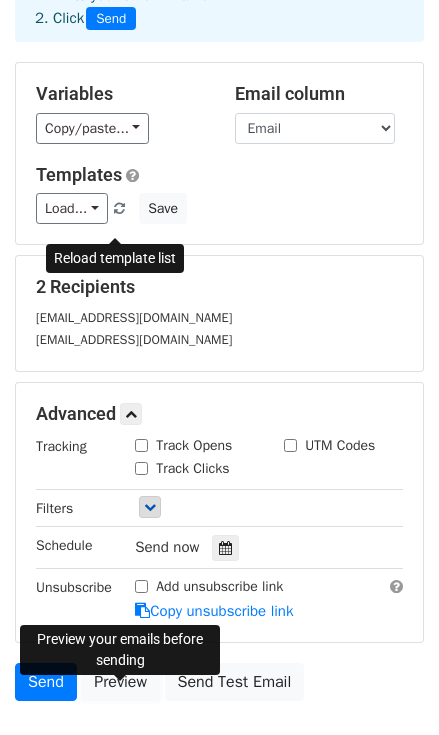 scroll, scrollTop: 0, scrollLeft: 0, axis: both 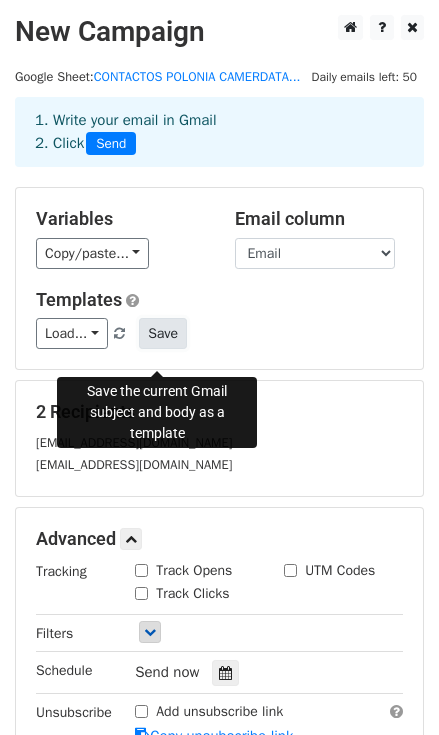 click on "Save" at bounding box center (163, 333) 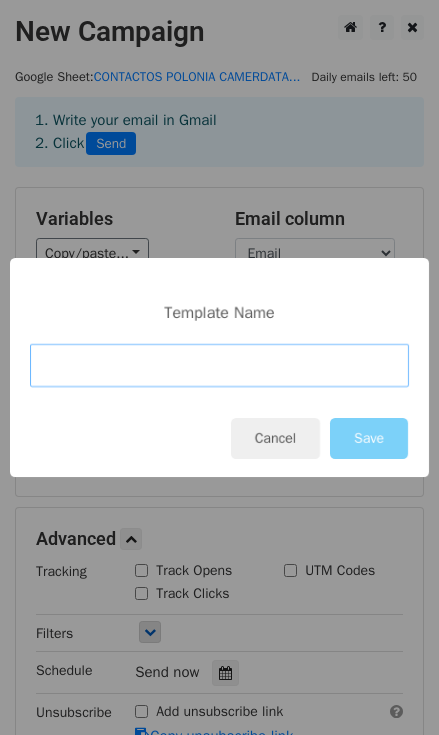 click at bounding box center (219, 365) 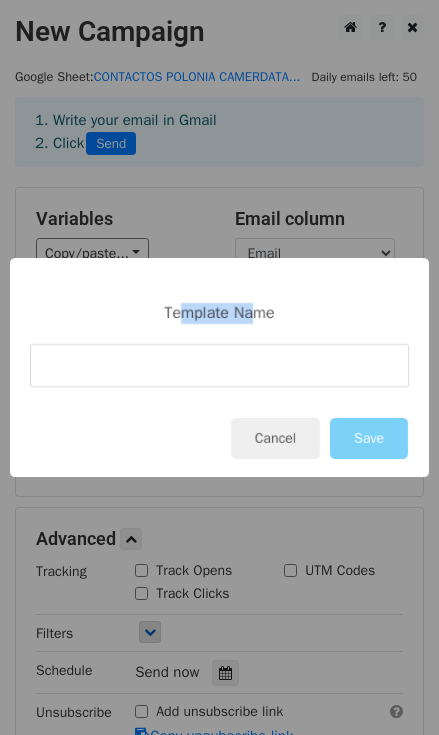 drag, startPoint x: 201, startPoint y: 314, endPoint x: 257, endPoint y: 314, distance: 56 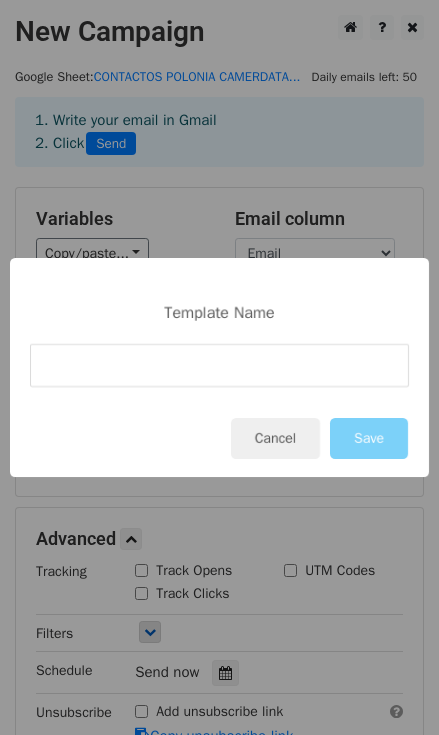 click on "Template Name" at bounding box center [219, 313] 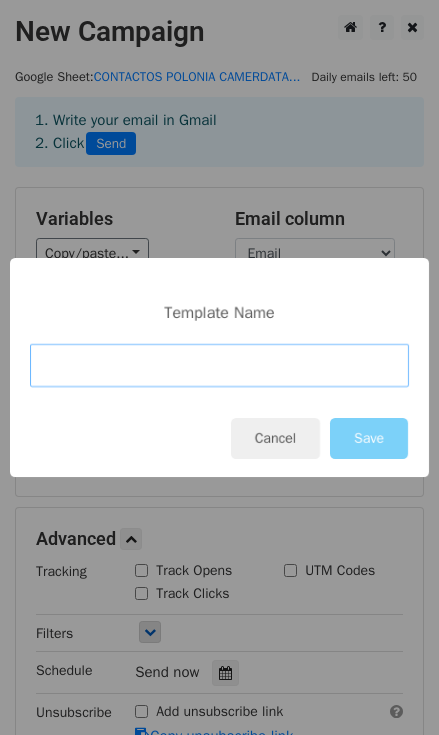 click at bounding box center (219, 365) 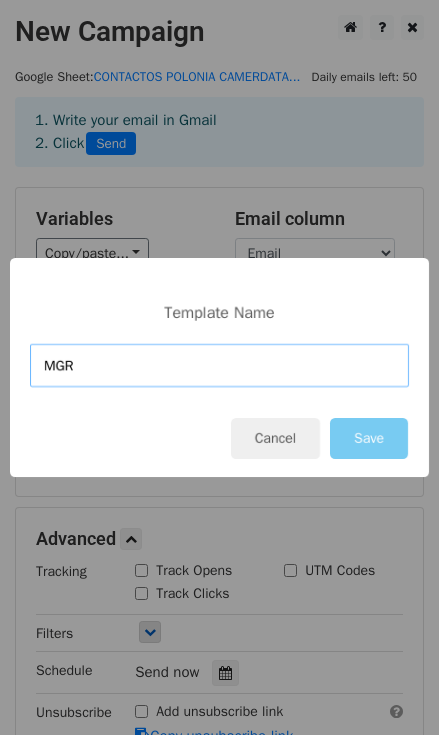 type on "MGR" 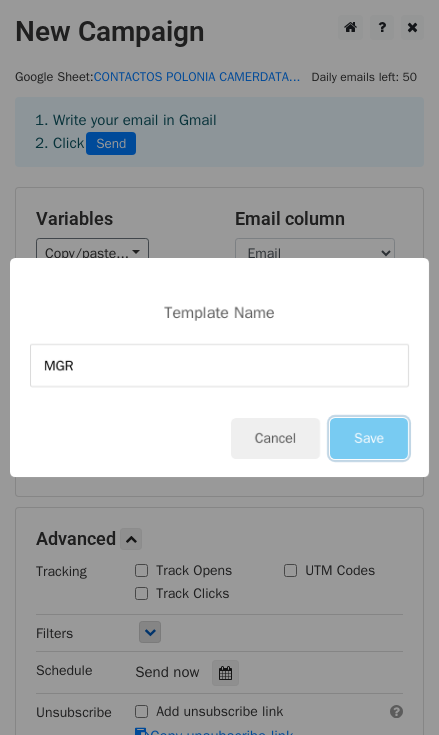 click on "Save" at bounding box center (369, 438) 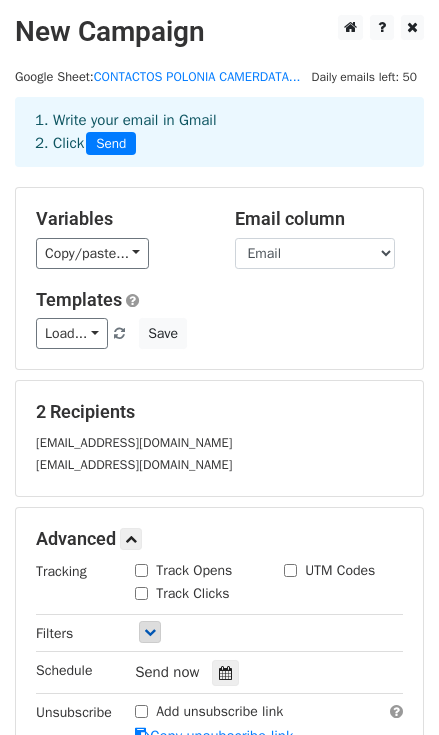 scroll, scrollTop: 279, scrollLeft: 0, axis: vertical 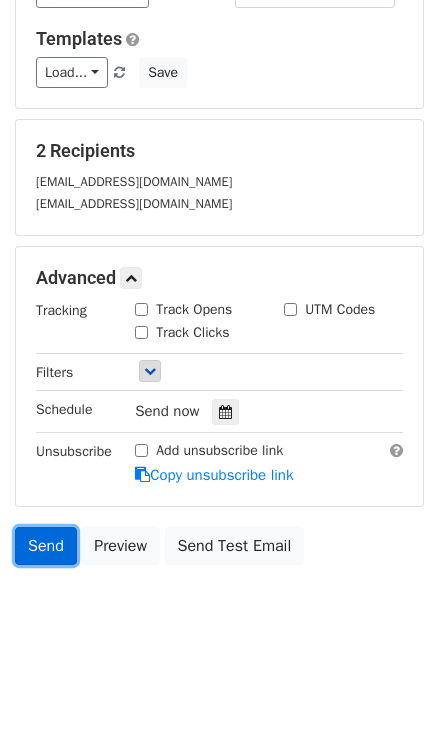click on "Send" at bounding box center [46, 546] 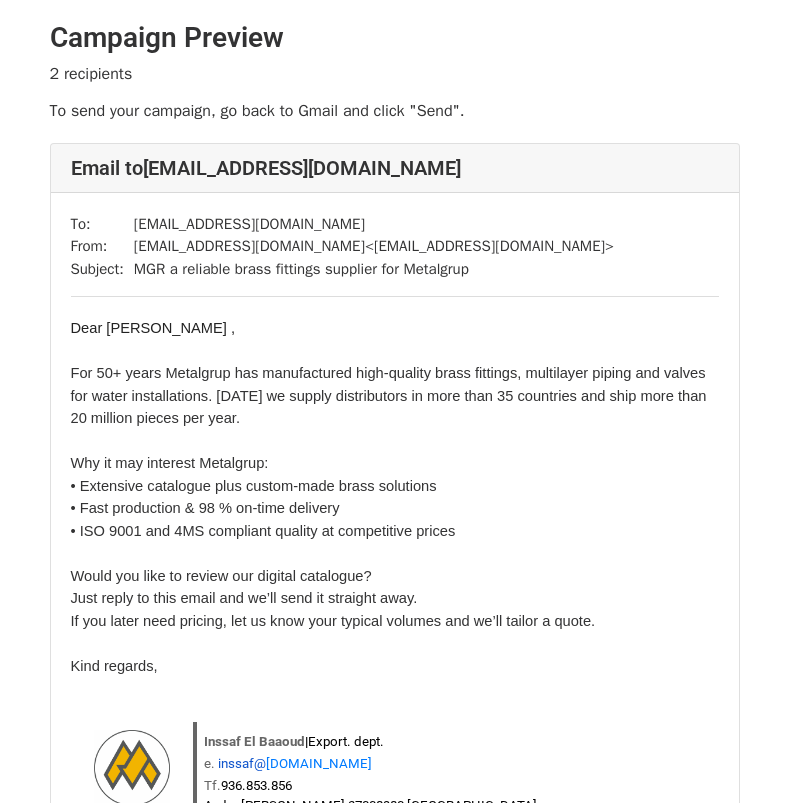 scroll, scrollTop: 0, scrollLeft: 0, axis: both 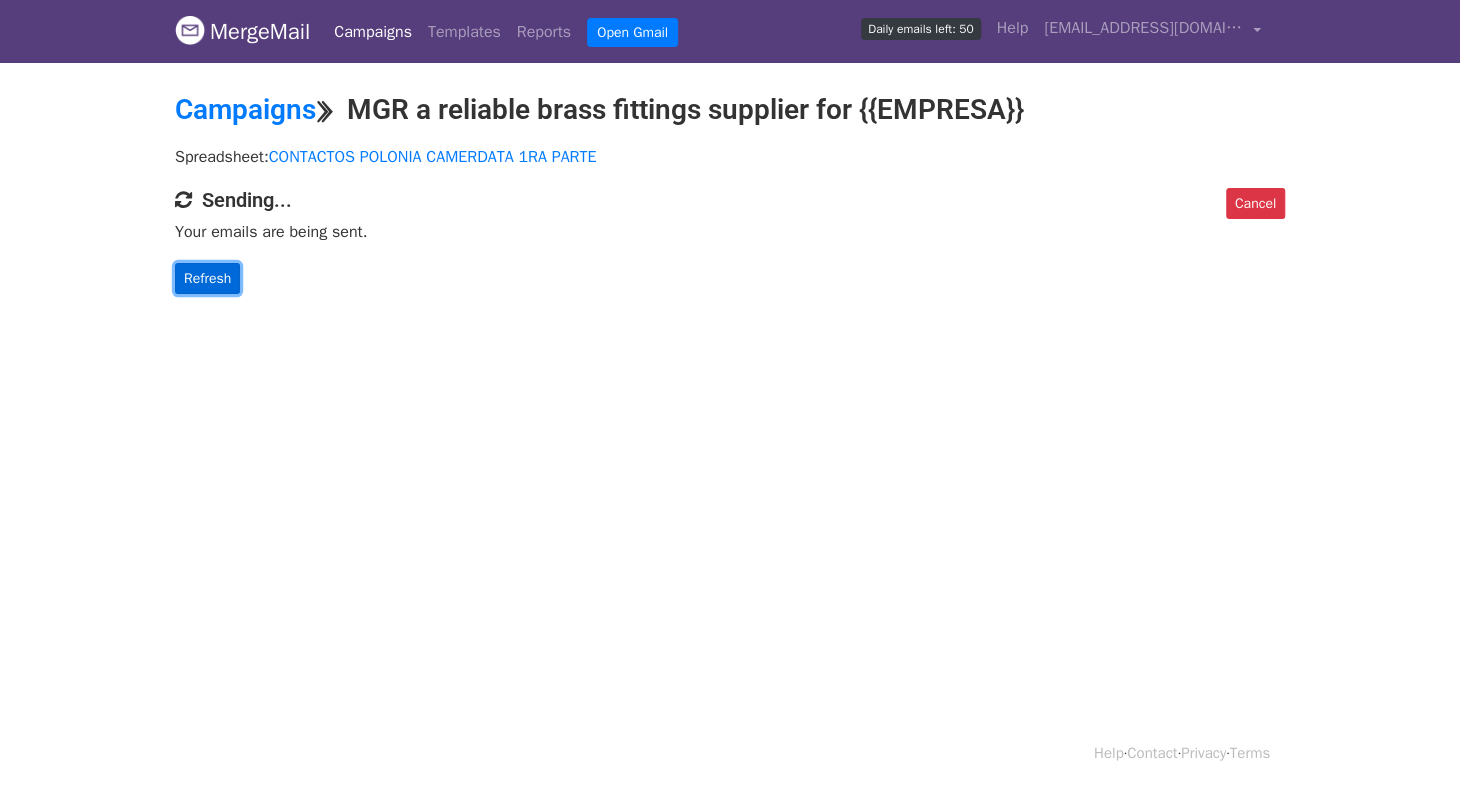 click on "Refresh" at bounding box center [207, 278] 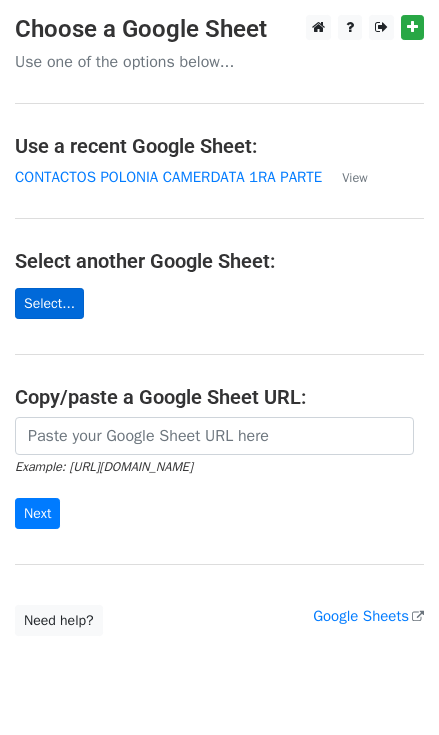 scroll, scrollTop: 58, scrollLeft: 0, axis: vertical 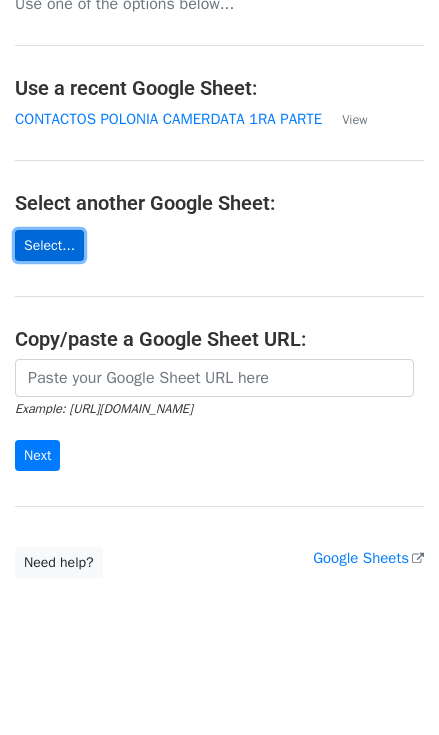 click on "Select..." at bounding box center [49, 245] 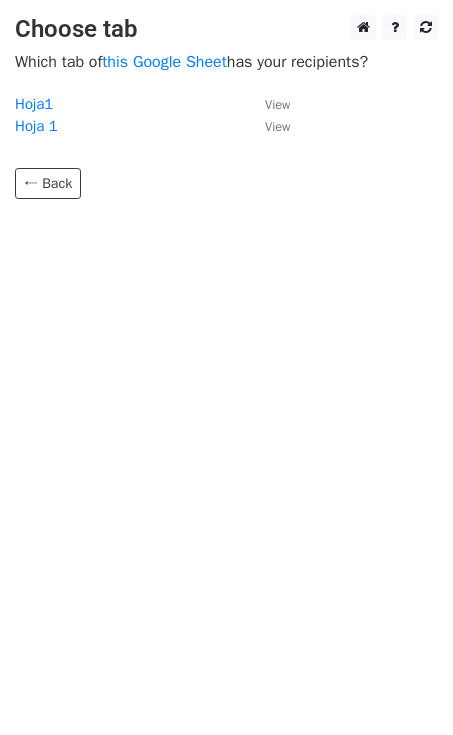 scroll, scrollTop: 0, scrollLeft: 0, axis: both 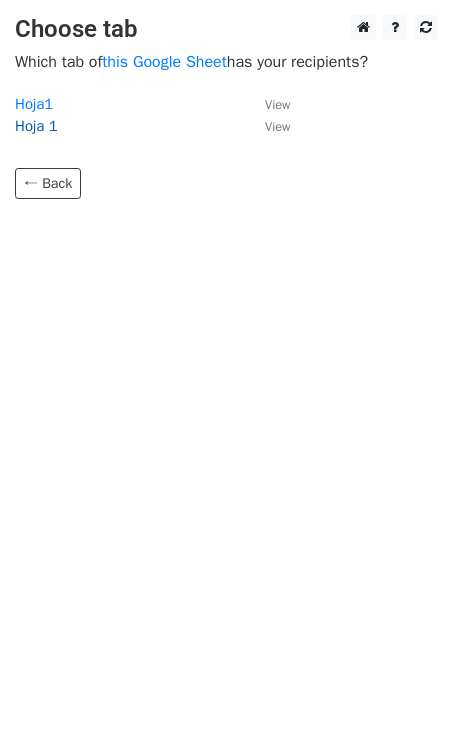 click on "Hoja 1" at bounding box center [36, 126] 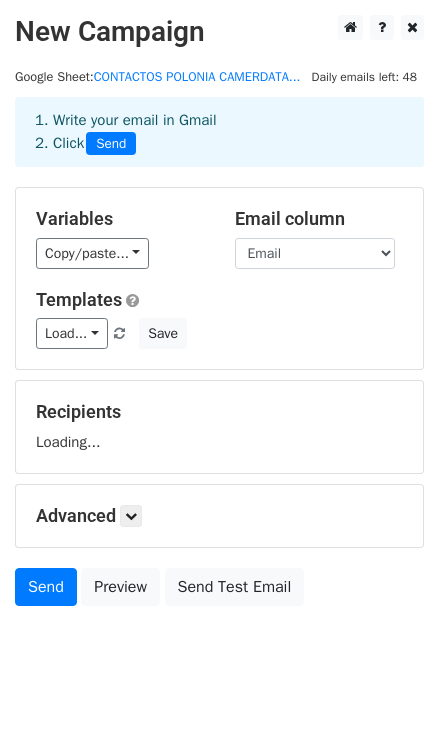 scroll, scrollTop: 0, scrollLeft: 0, axis: both 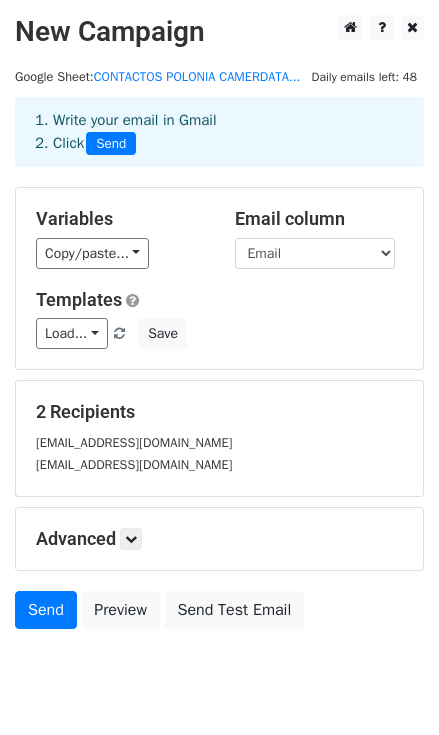 click on "[EMAIL_ADDRESS][DOMAIN_NAME]" at bounding box center [134, 443] 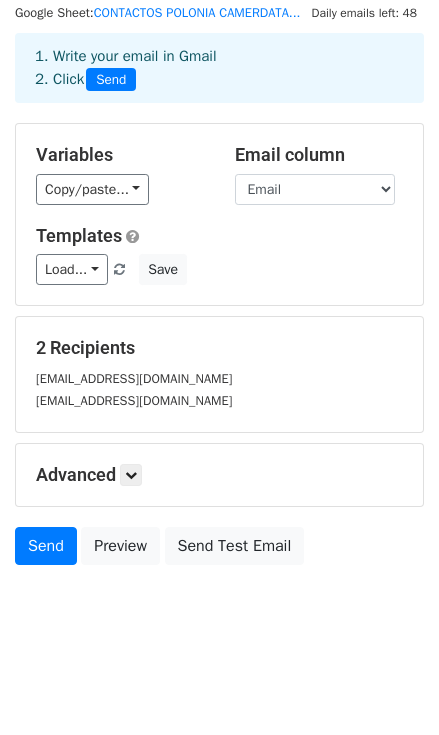 scroll, scrollTop: 0, scrollLeft: 0, axis: both 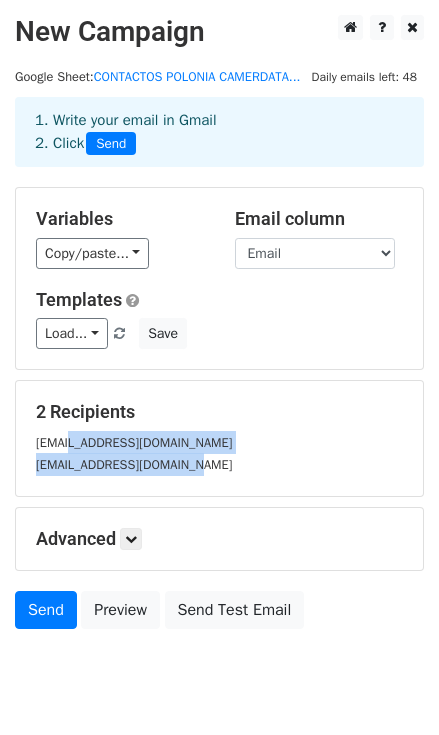 drag, startPoint x: 189, startPoint y: 482, endPoint x: 71, endPoint y: 456, distance: 120.83046 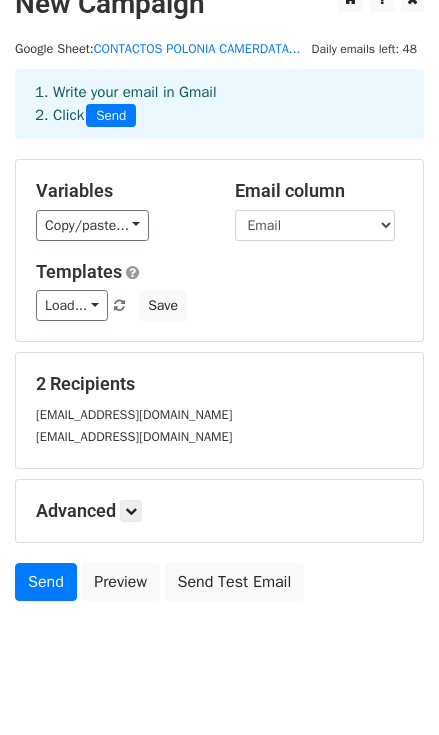scroll, scrollTop: 0, scrollLeft: 0, axis: both 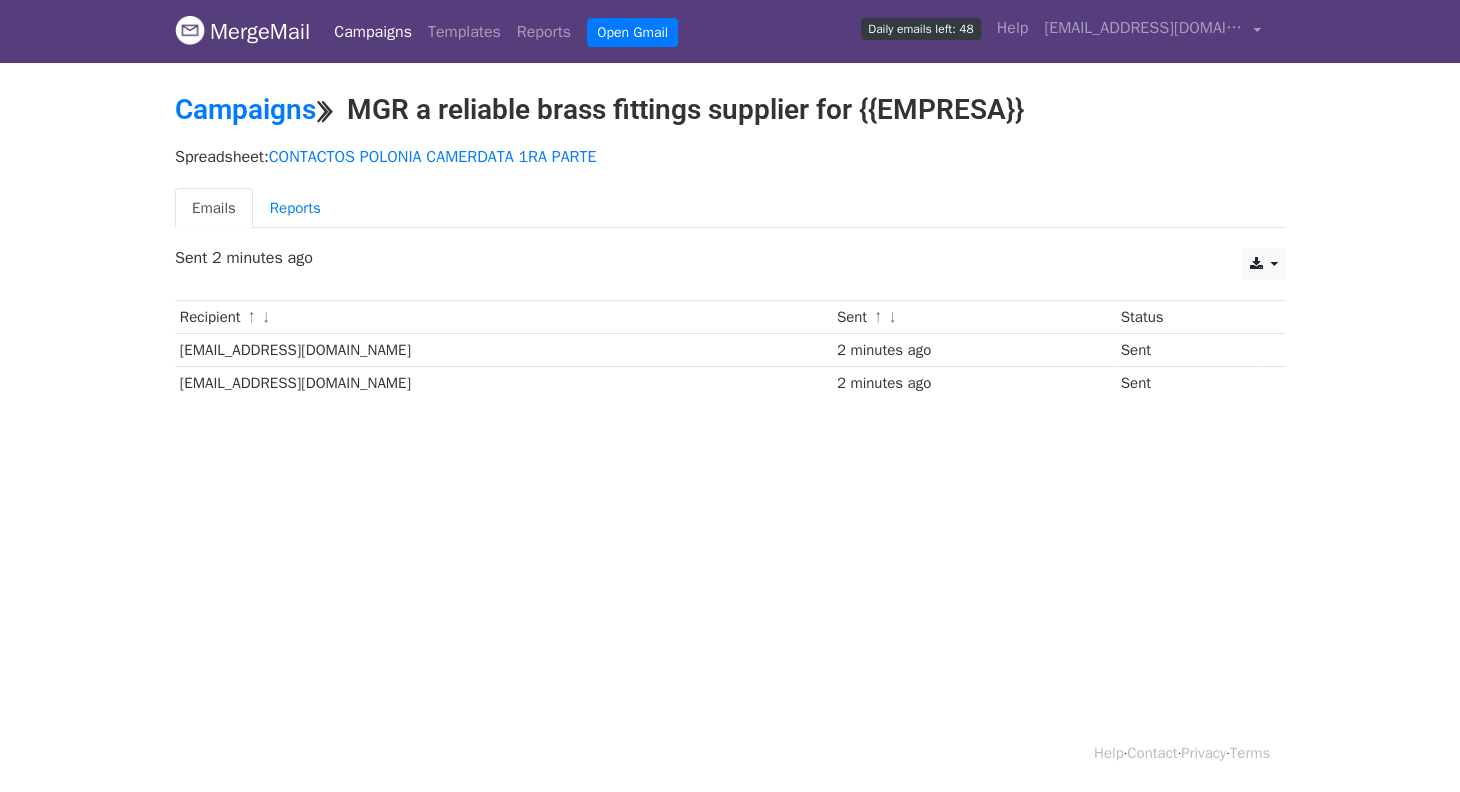 click on "2 minutes ago" at bounding box center [974, 383] 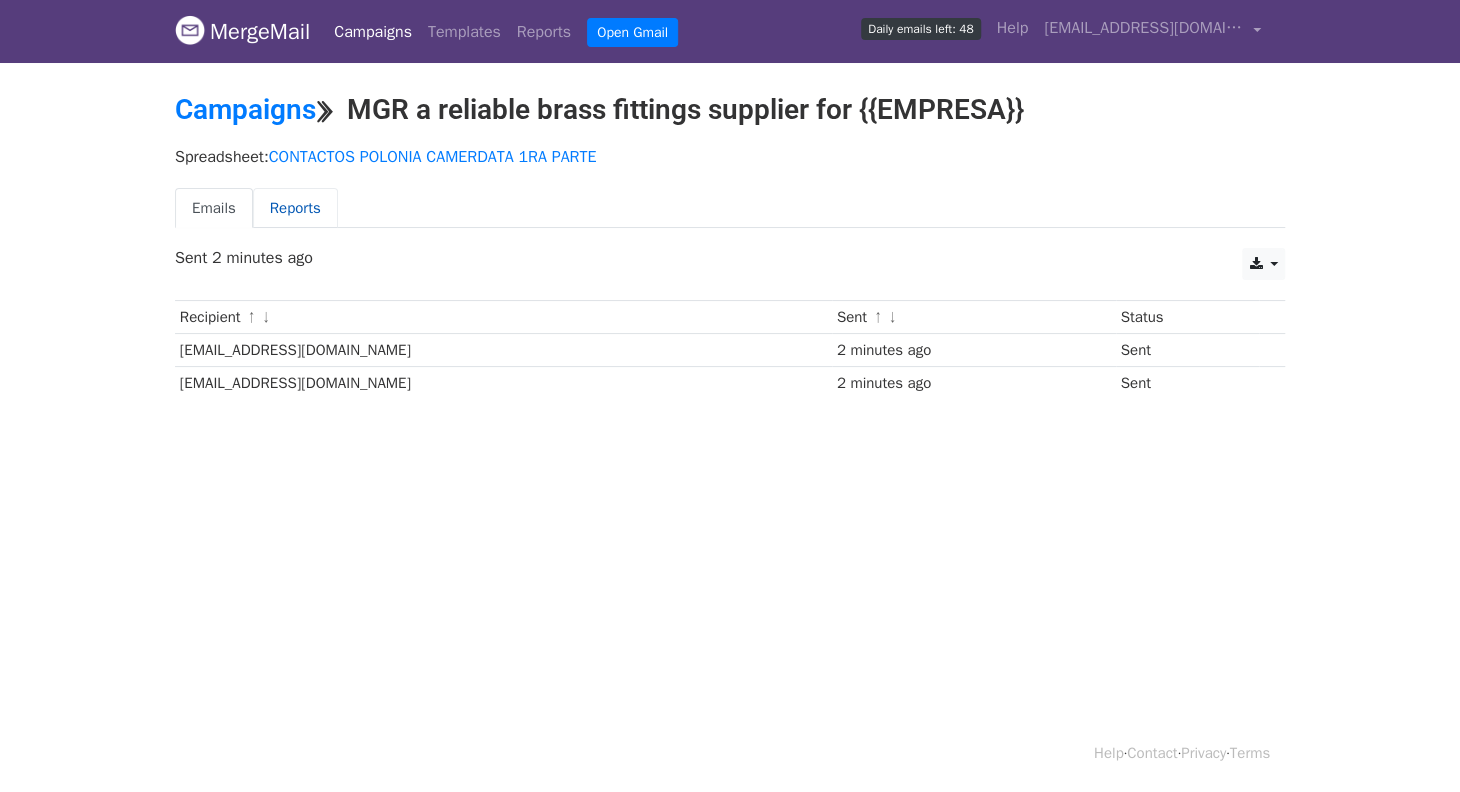 drag, startPoint x: 282, startPoint y: 198, endPoint x: 283, endPoint y: 220, distance: 22.022715 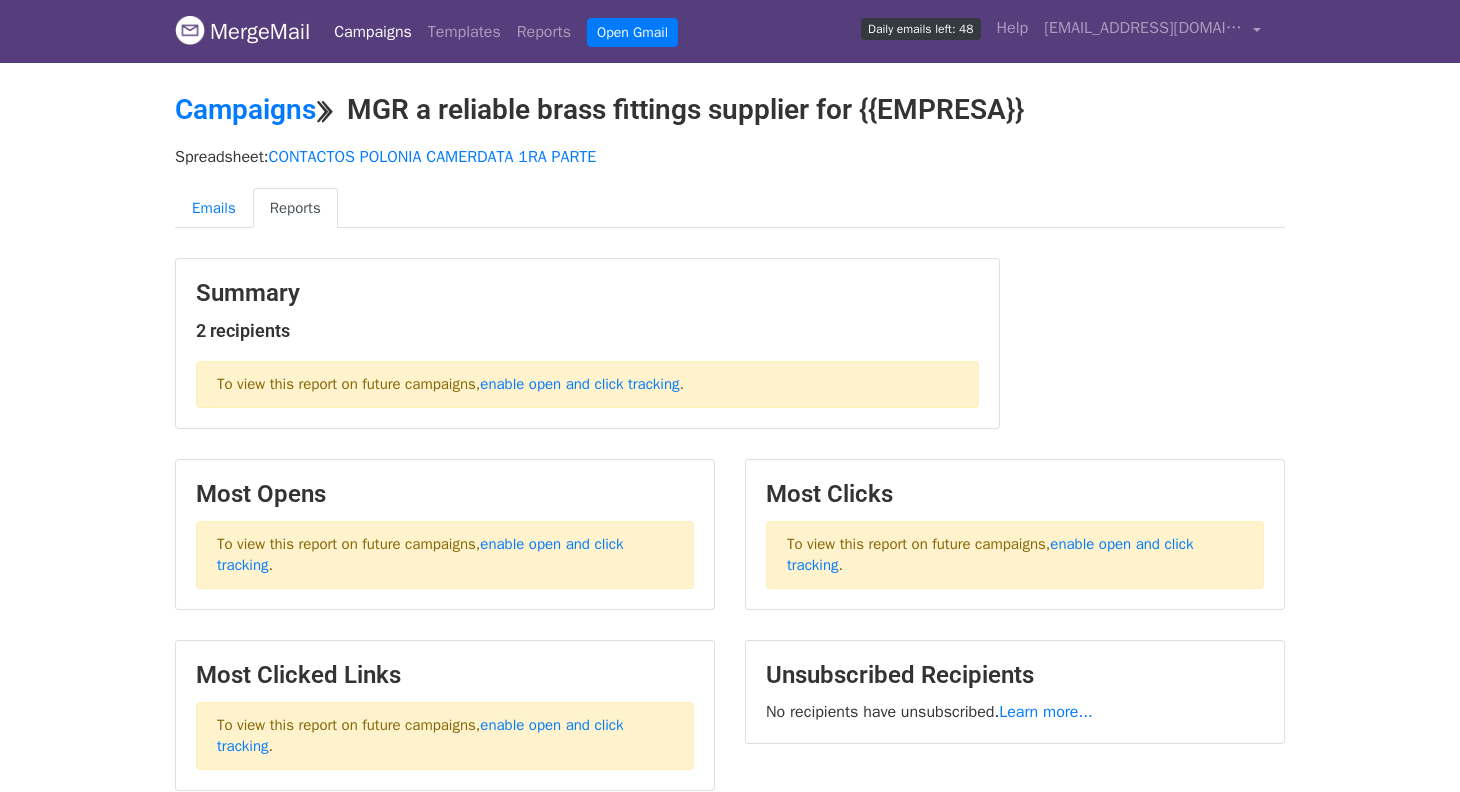 scroll, scrollTop: 0, scrollLeft: 0, axis: both 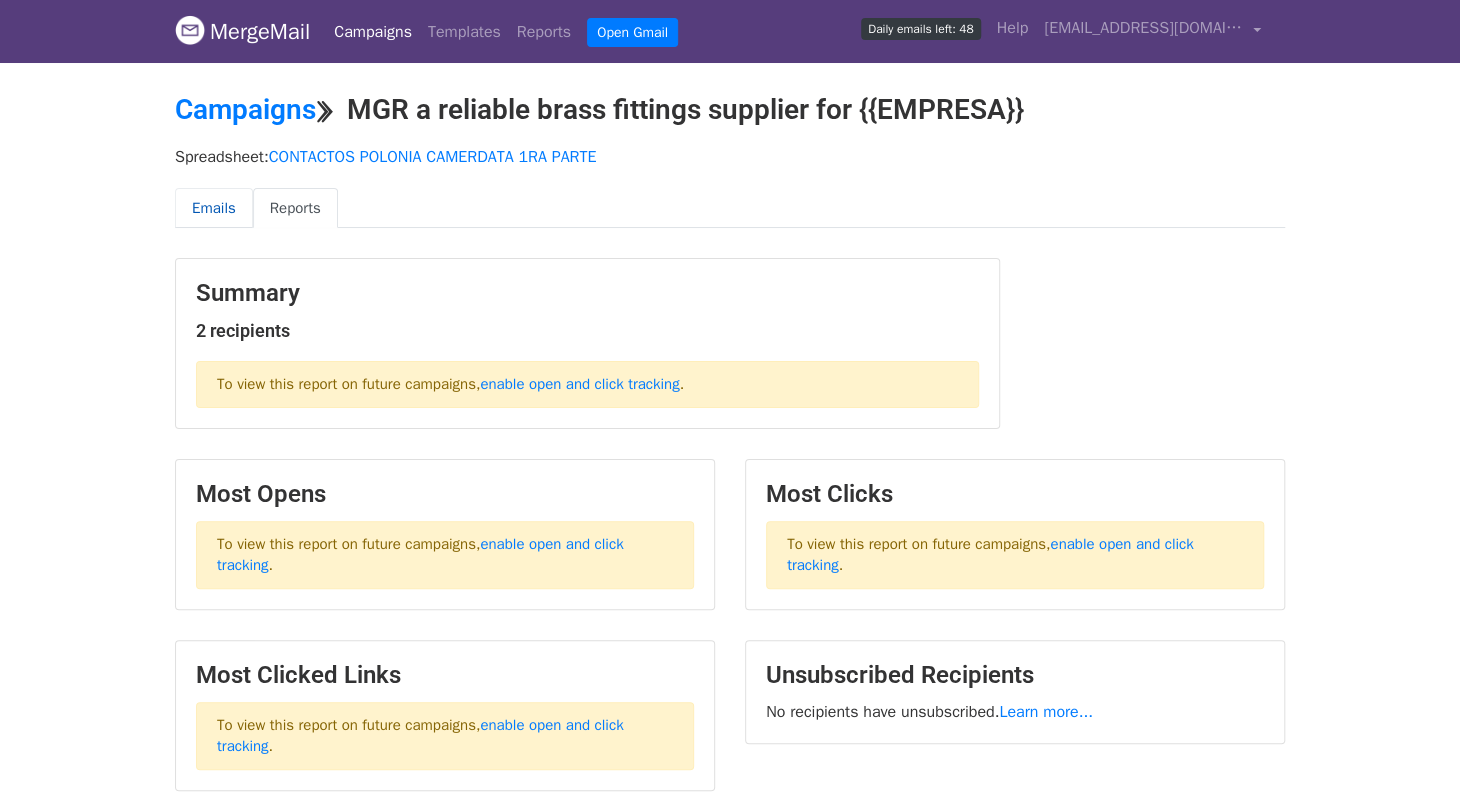click on "Emails" at bounding box center [214, 208] 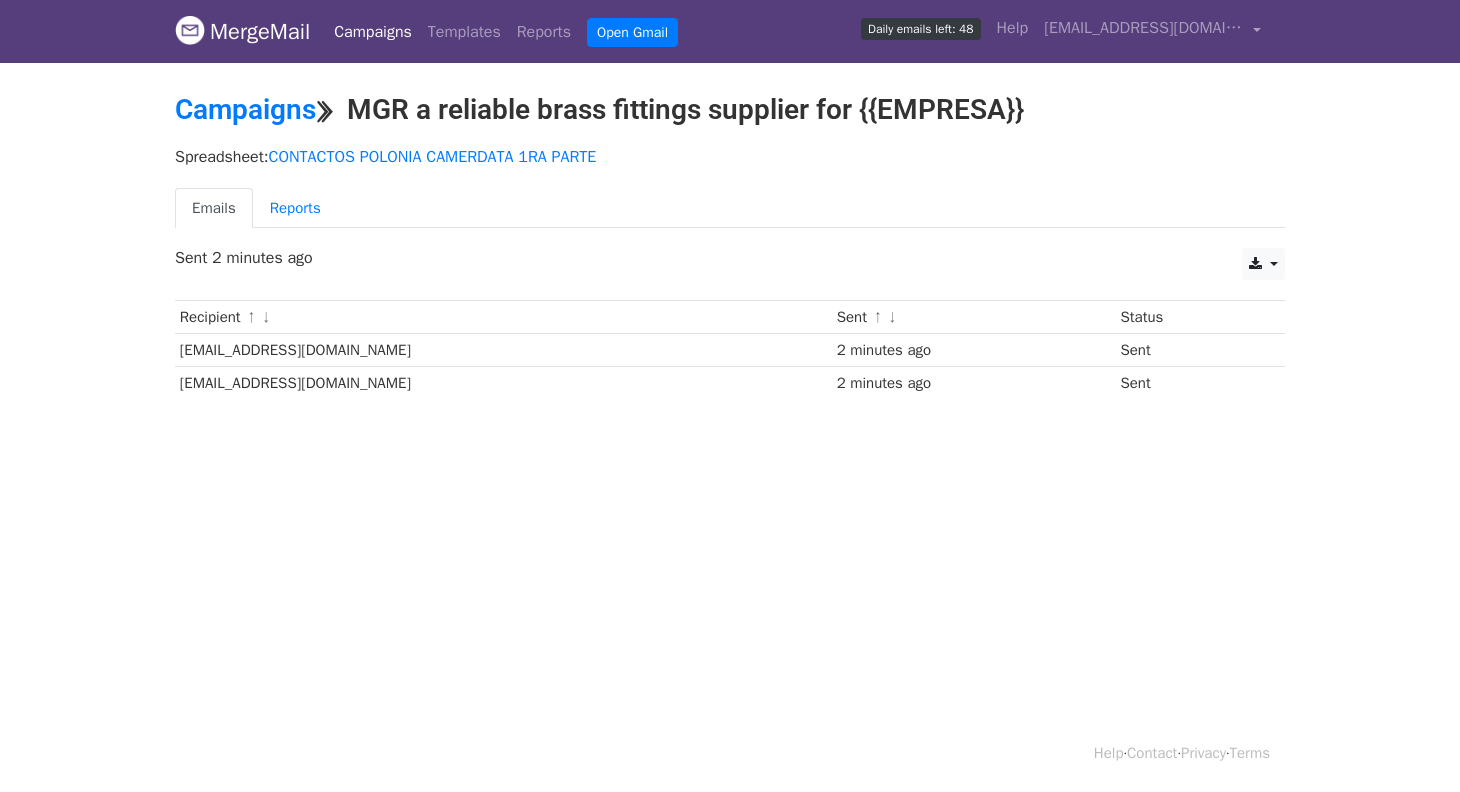 scroll, scrollTop: 0, scrollLeft: 0, axis: both 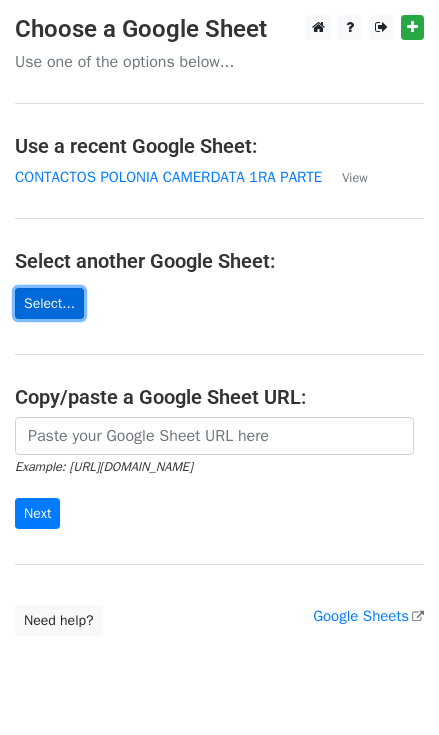 click on "Select..." at bounding box center (49, 303) 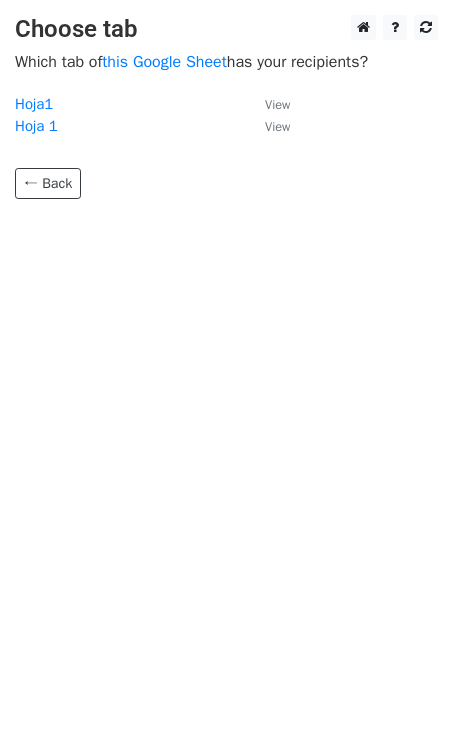 scroll, scrollTop: 0, scrollLeft: 0, axis: both 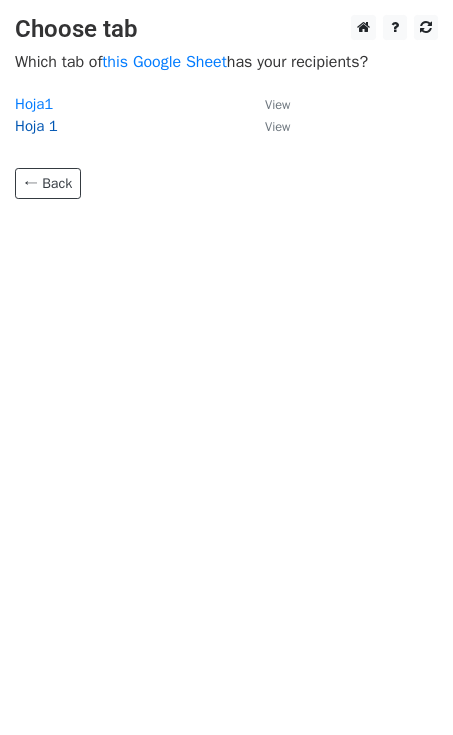 click on "Hoja 1" at bounding box center (36, 126) 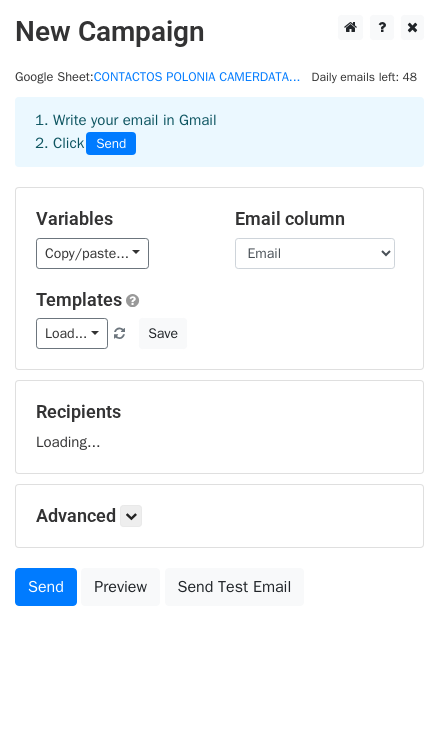 scroll, scrollTop: 0, scrollLeft: 0, axis: both 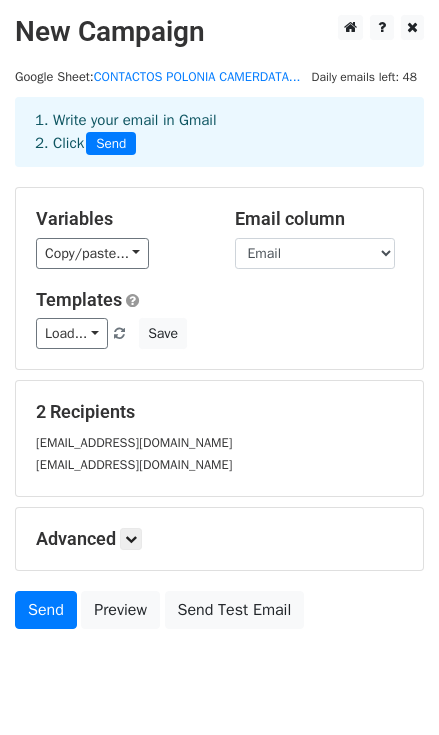click on "2 Recipients" at bounding box center (219, 412) 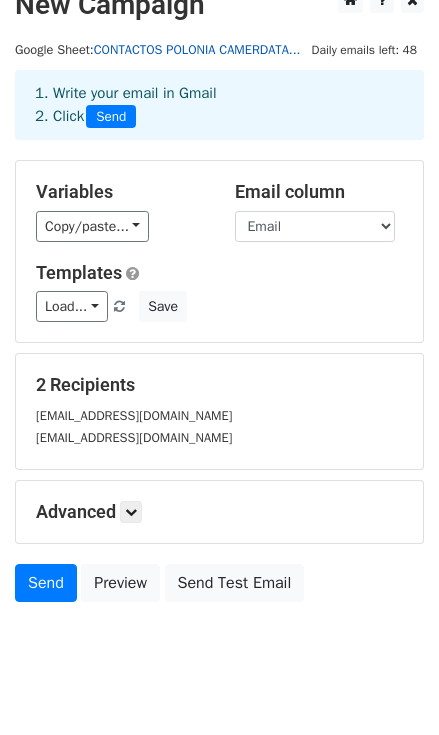 scroll, scrollTop: 0, scrollLeft: 0, axis: both 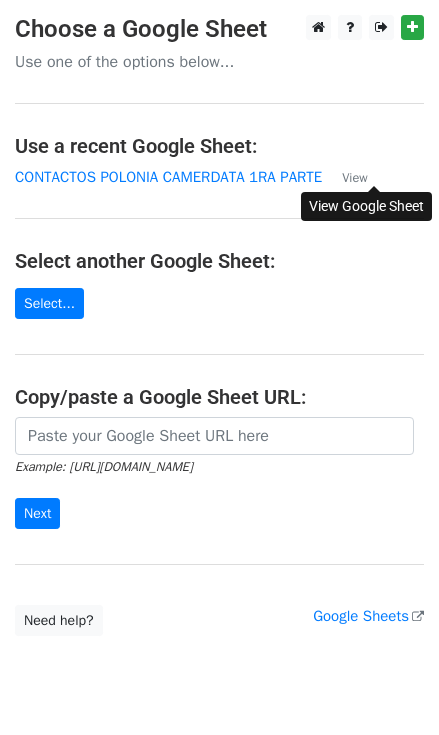 click on "View" at bounding box center (354, 178) 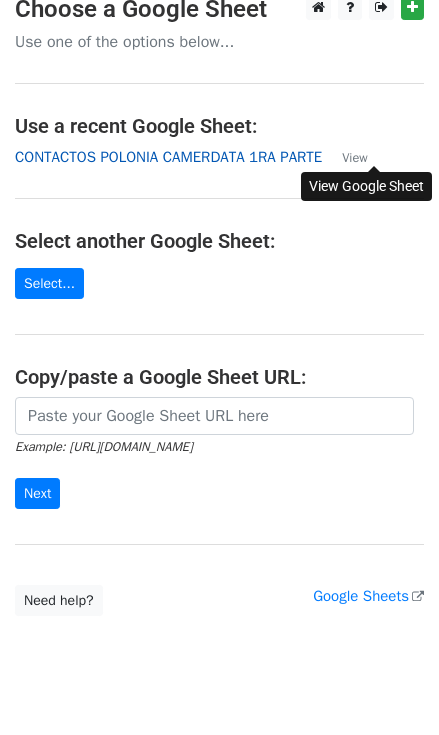 scroll, scrollTop: 0, scrollLeft: 0, axis: both 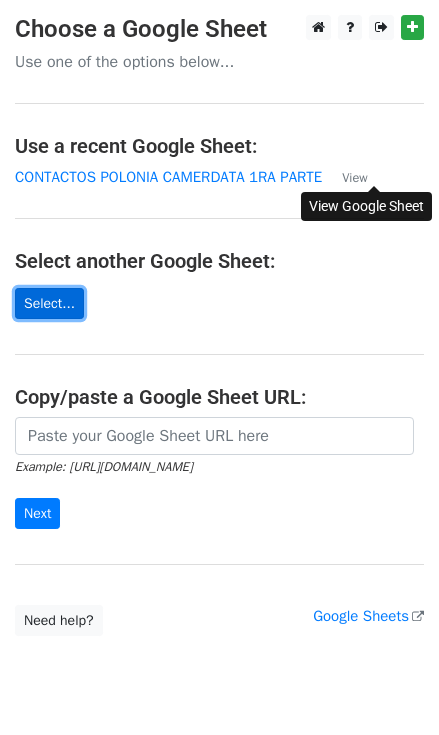click on "Select..." at bounding box center [49, 303] 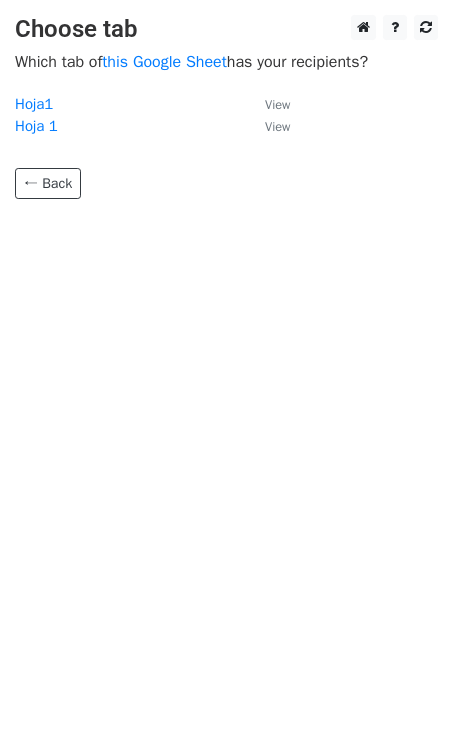 scroll, scrollTop: 0, scrollLeft: 0, axis: both 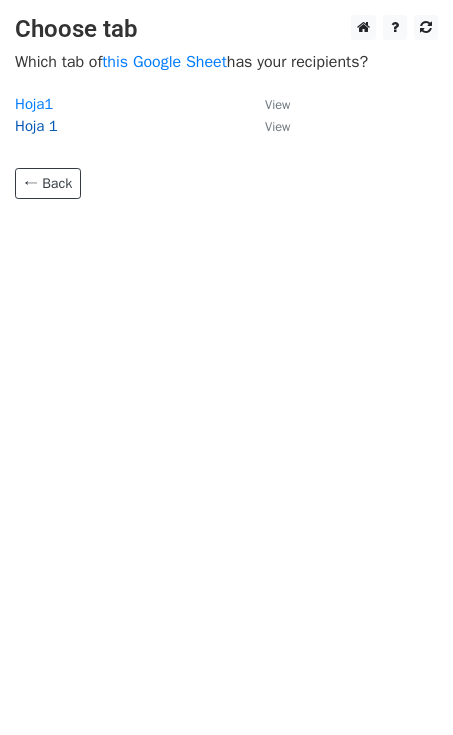 click on "Hoja 1" at bounding box center (36, 126) 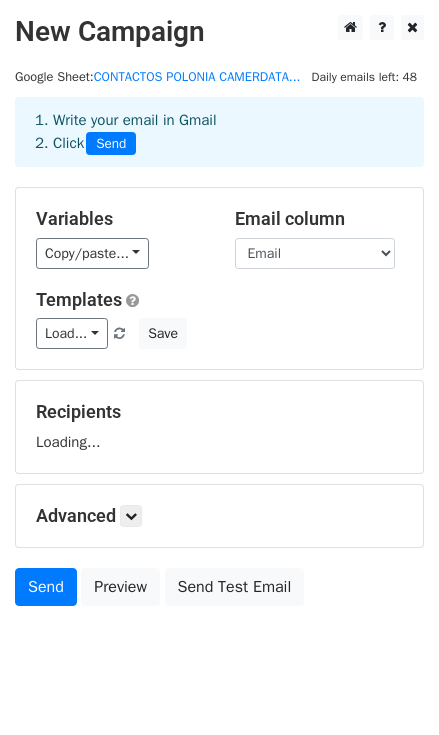 scroll, scrollTop: 0, scrollLeft: 0, axis: both 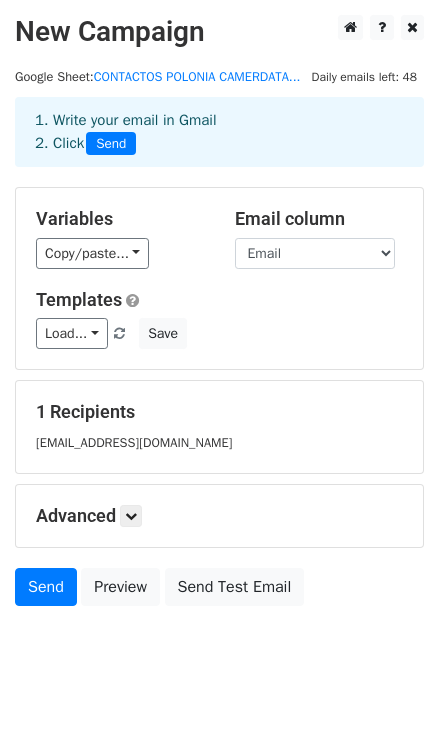 click on "[EMAIL_ADDRESS][DOMAIN_NAME]" at bounding box center [134, 443] 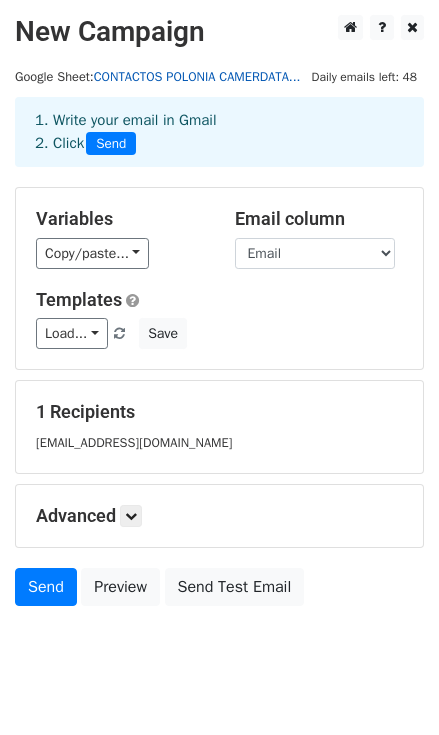 click on "CONTACTOS POLONIA CAMERDATA..." at bounding box center [197, 77] 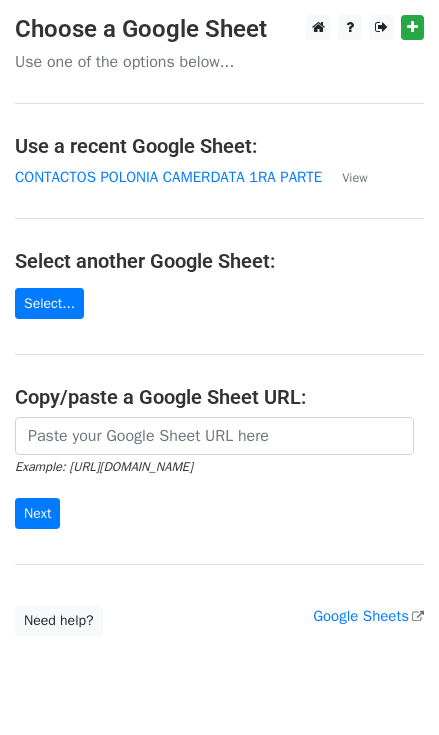 scroll, scrollTop: 0, scrollLeft: 0, axis: both 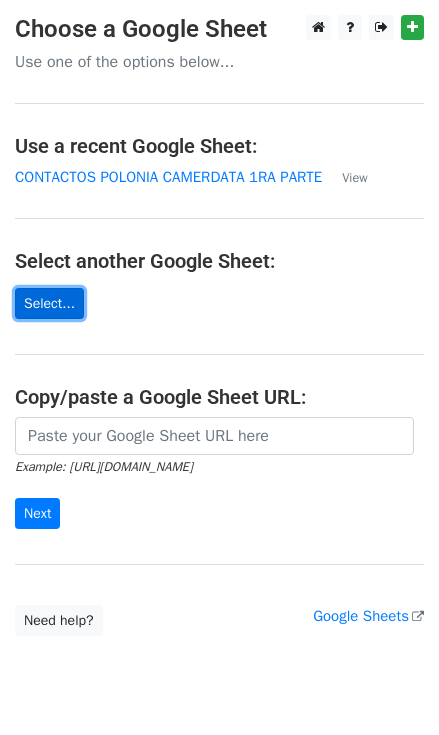 click on "Select..." at bounding box center [49, 303] 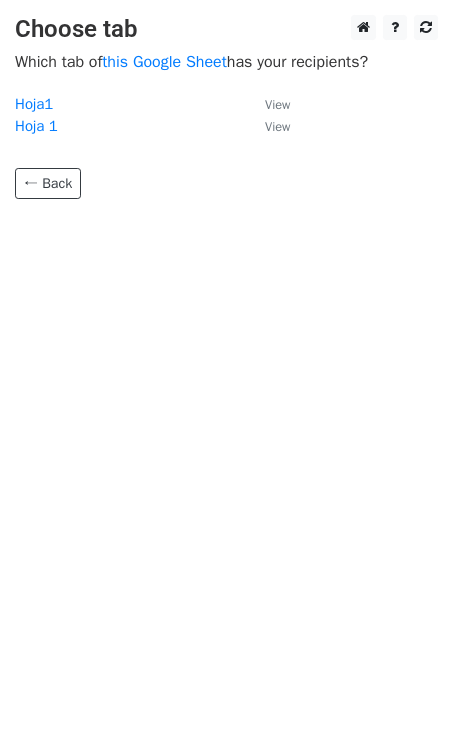 scroll, scrollTop: 0, scrollLeft: 0, axis: both 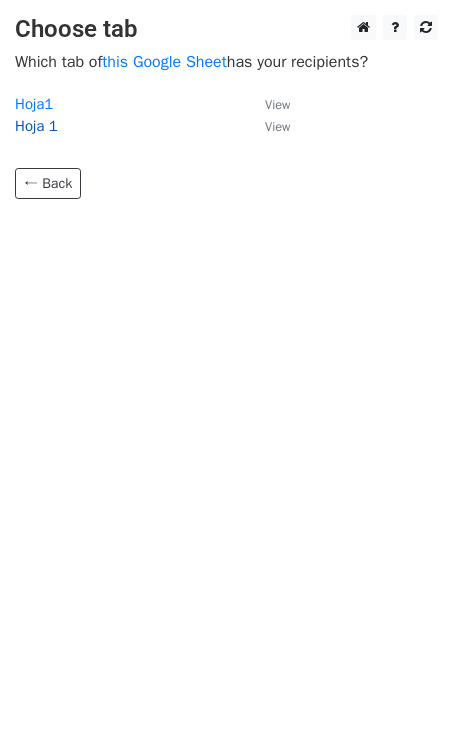 click on "Hoja 1" at bounding box center (36, 126) 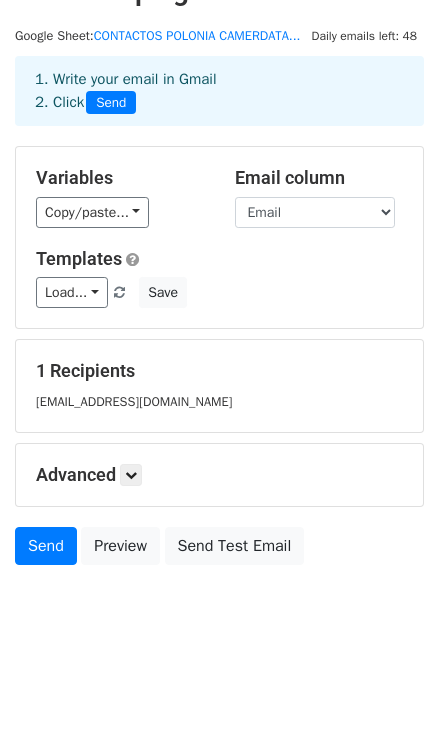scroll, scrollTop: 62, scrollLeft: 0, axis: vertical 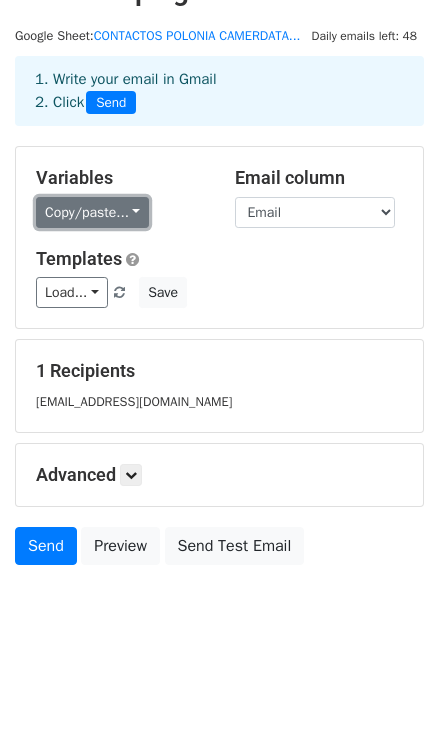 click on "Copy/paste..." at bounding box center [92, 212] 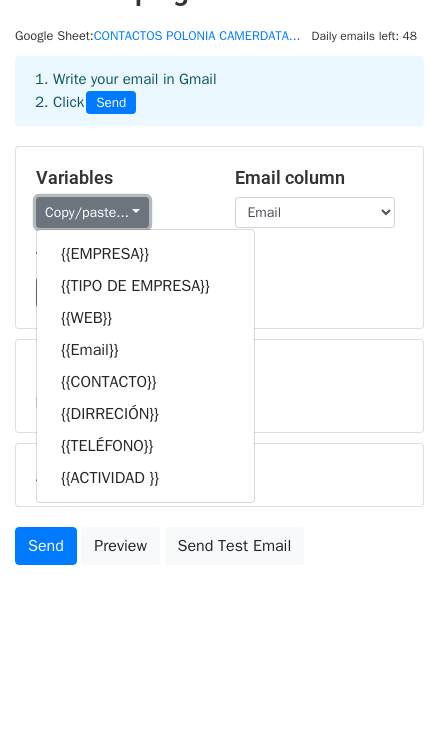 click on "Copy/paste..." at bounding box center [92, 212] 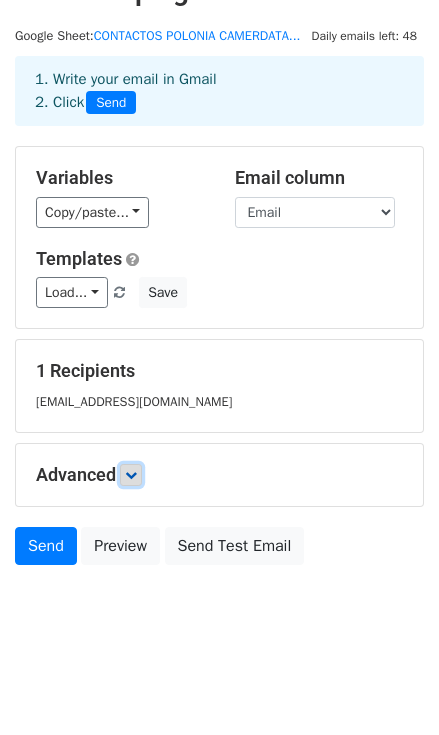 click at bounding box center [131, 475] 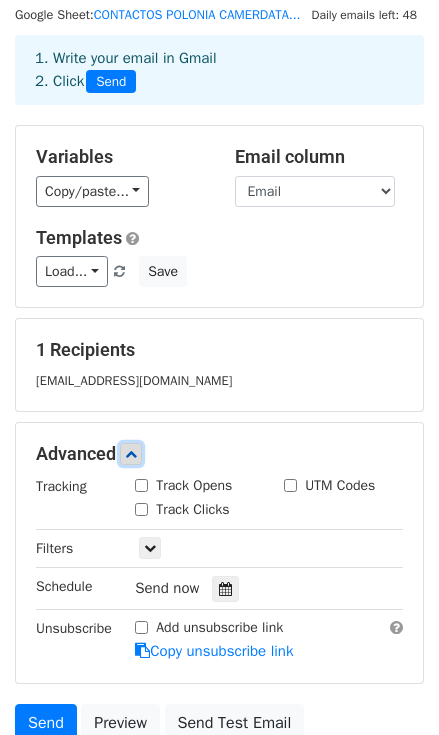 click at bounding box center [131, 454] 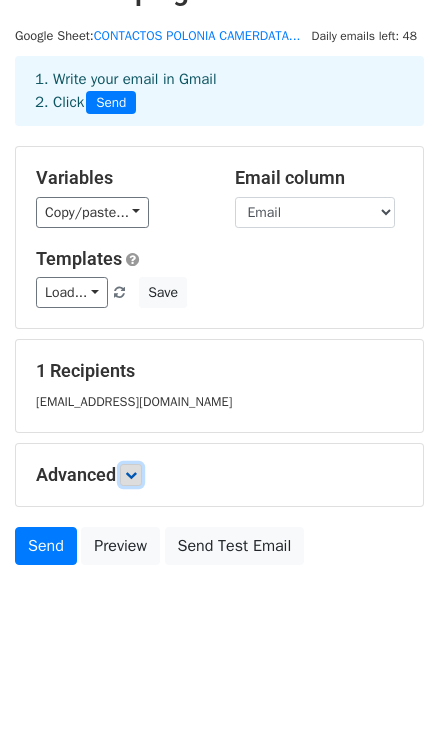 scroll, scrollTop: 62, scrollLeft: 0, axis: vertical 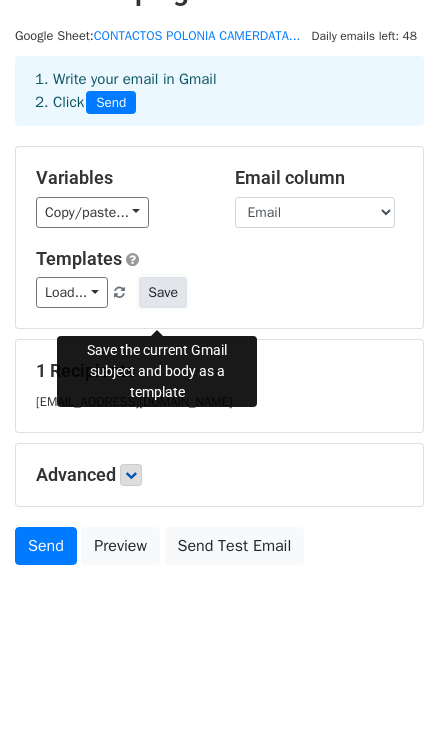 click on "Save" at bounding box center (163, 292) 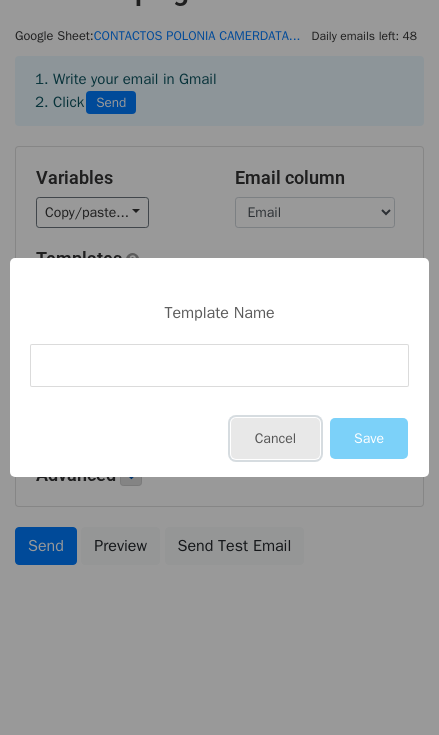 click on "Cancel" at bounding box center (275, 438) 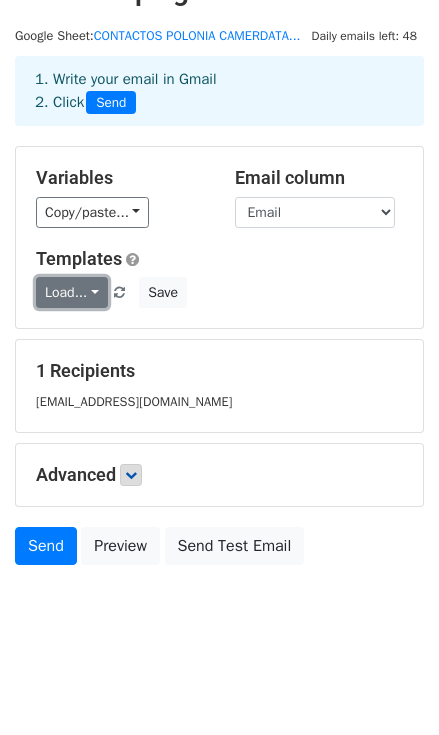 click on "Load..." at bounding box center [72, 292] 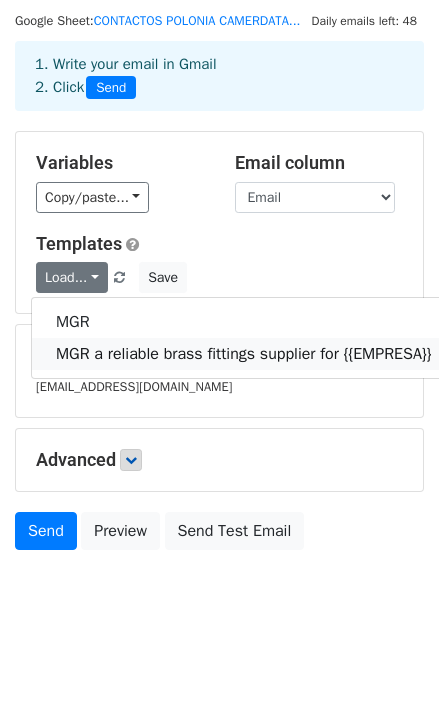 click on "MGR a reliable brass fittings supplier for {{EMPRESA}}" at bounding box center [243, 354] 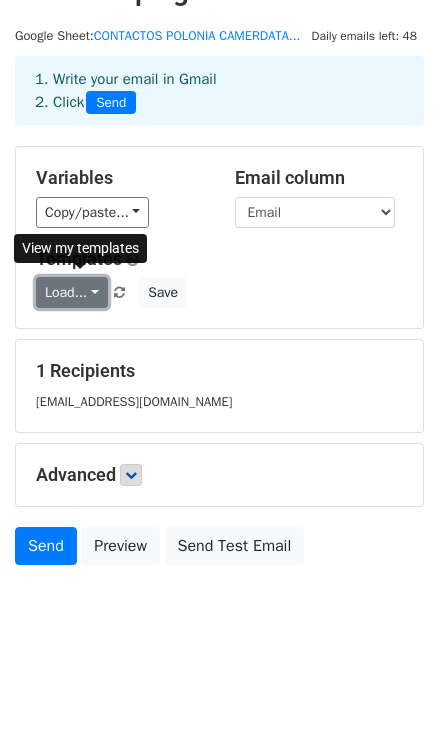 click on "Load..." at bounding box center (72, 292) 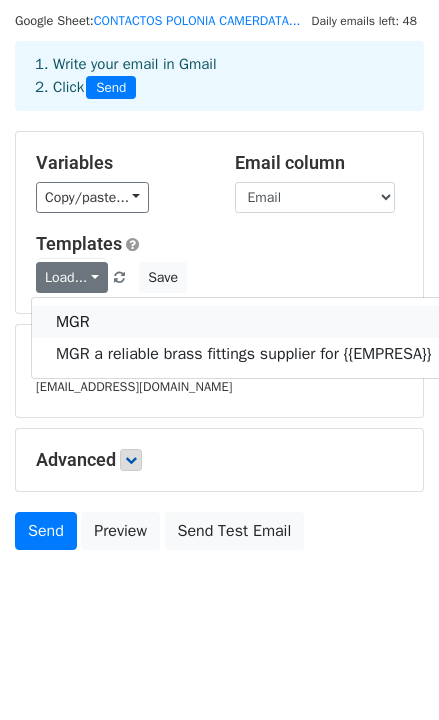 click on "MGR" at bounding box center (243, 322) 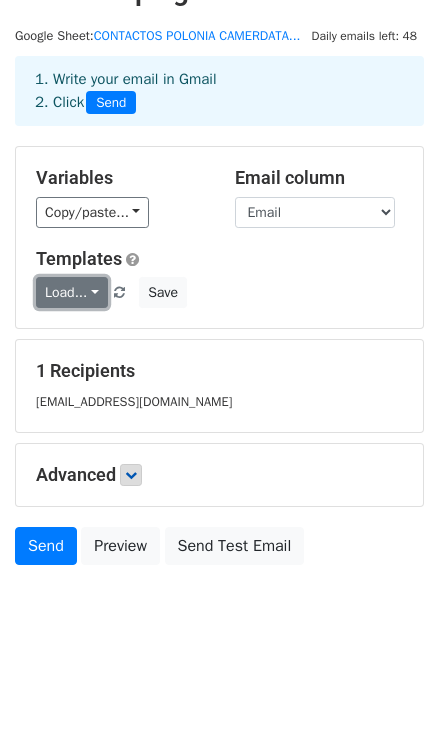 click on "Load..." at bounding box center [72, 292] 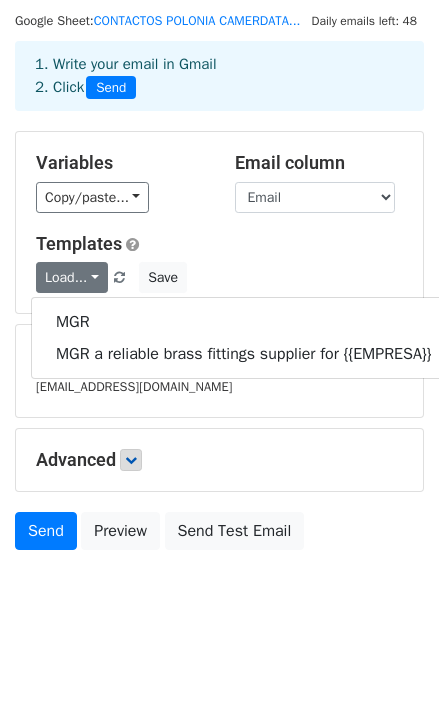 click on "Templates" at bounding box center (219, 244) 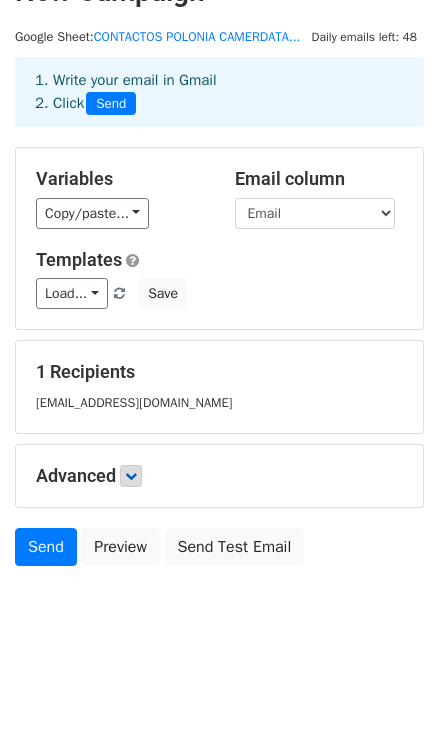 scroll, scrollTop: 62, scrollLeft: 0, axis: vertical 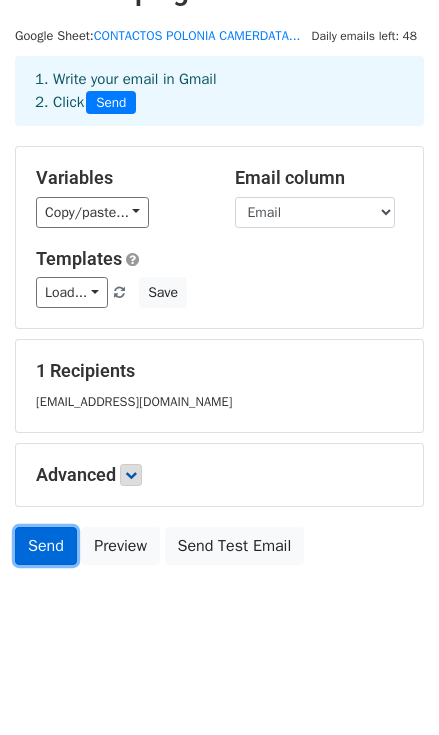 click on "Send" at bounding box center (46, 546) 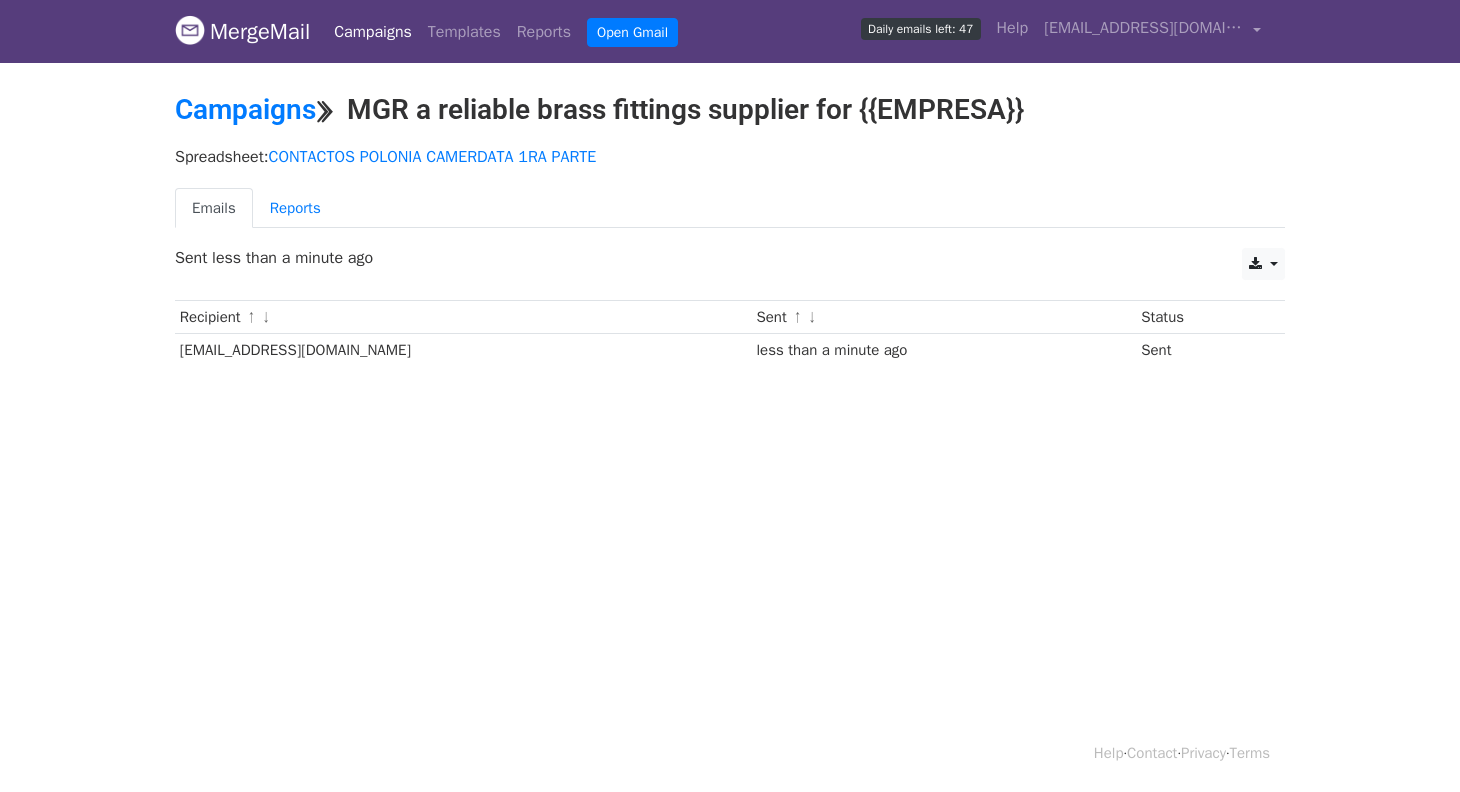 scroll, scrollTop: 0, scrollLeft: 0, axis: both 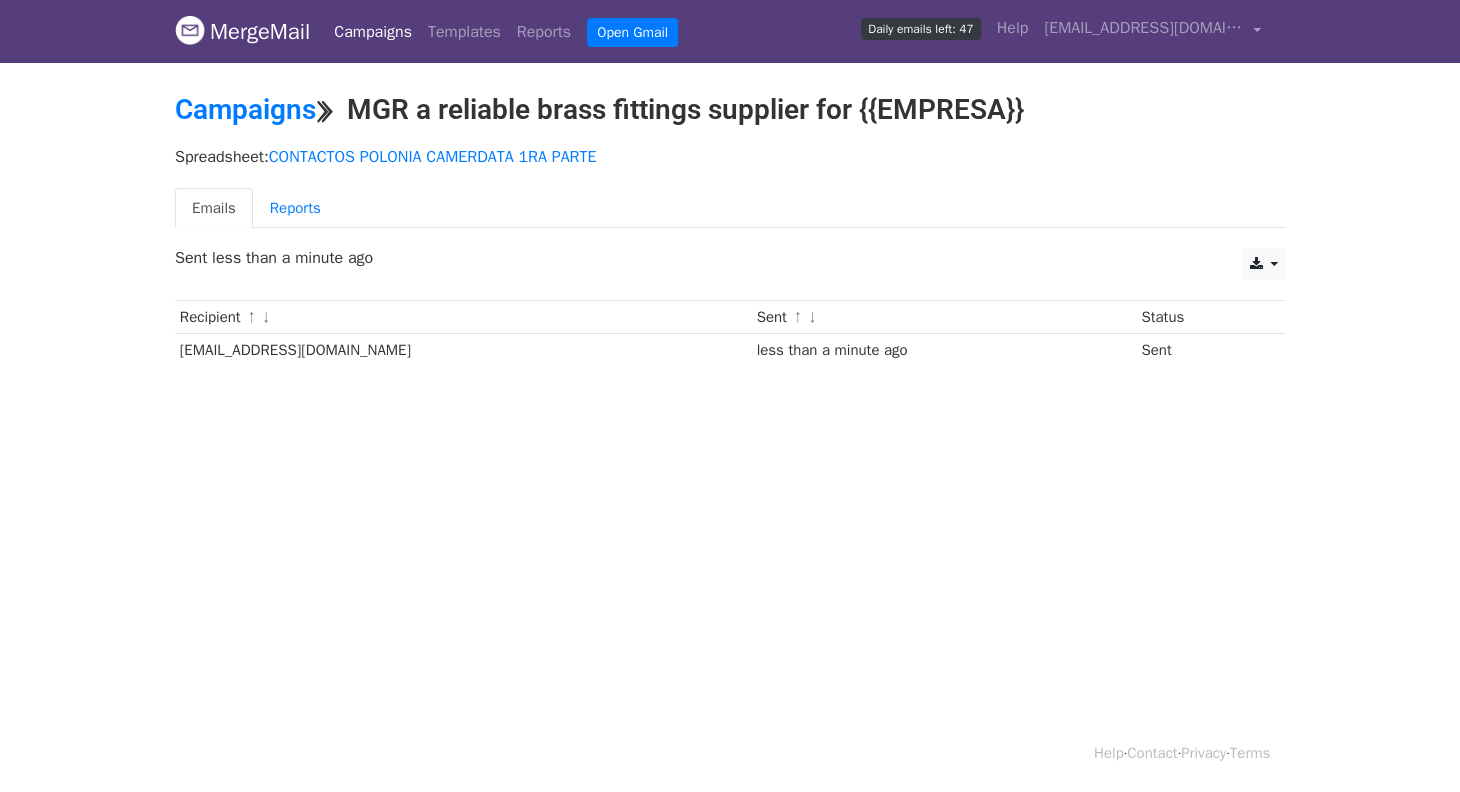 click on "MergeMail
Campaigns
Templates
Reports
Open Gmail
Daily emails left: 47
Help
inssaf@metalgrup.es
Account
Unsubscribes
Integrations
Notification Settings
Sign out
New Features
You're all caught up!
Scheduled Campaigns
Schedule your emails to be sent later.
Read more
Account Reports
View reports across all of your campaigns to find highly-engaged recipients and to see which templates and campaigns have the most clicks and opens.
Read more
View my reports
Template Editor
Create beautiful emails using our powerful template editor.
Read more
View my templates
Campaigns
⟫
MGR a reliable brass fittings supplier for {{EMPRESA}}
Spreadsheet:
CONTACTOS POLONIA CAMERDATA 1RA PARTE
Emails
Reports
CSV
Excel
↑" at bounding box center [730, 396] 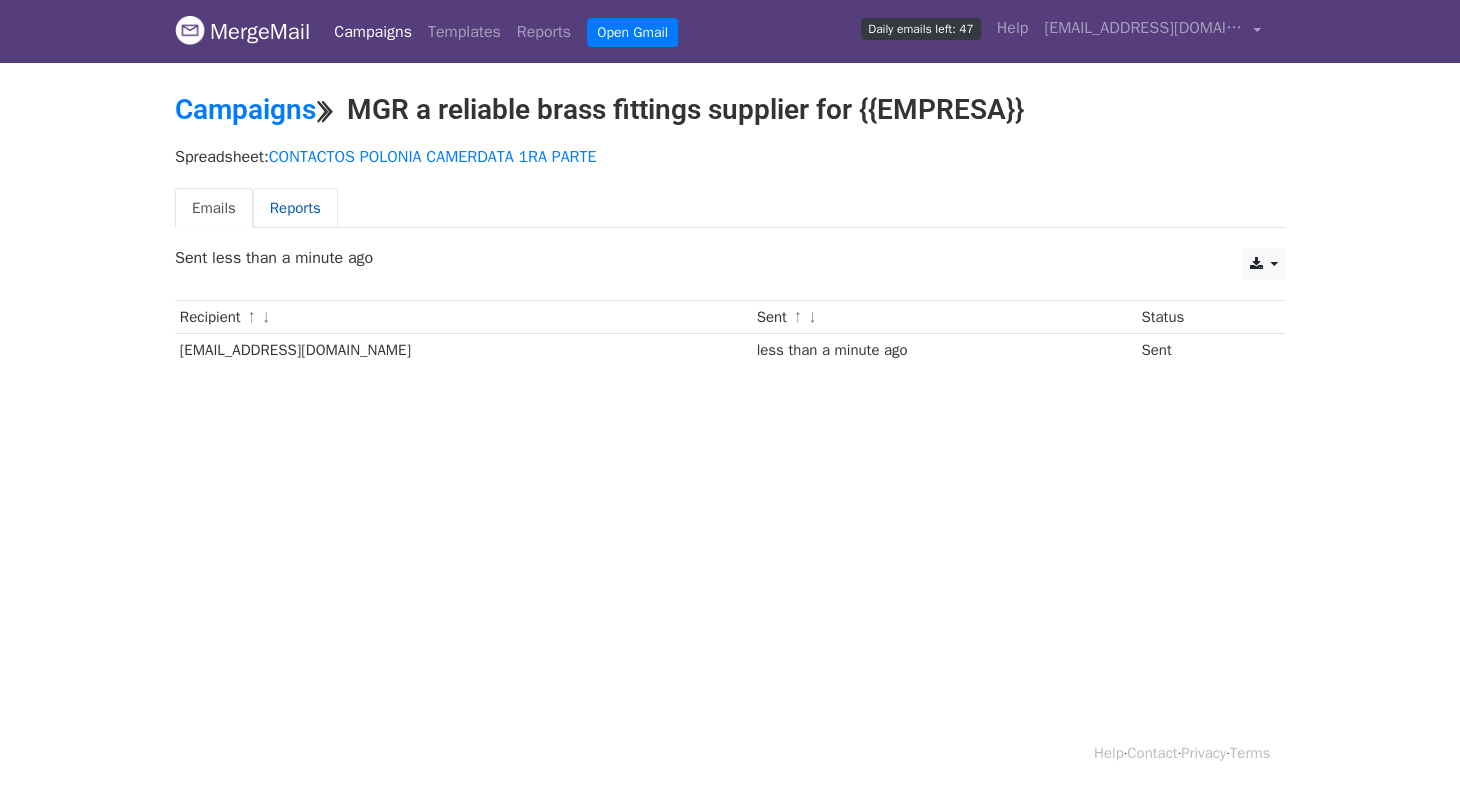 click on "Reports" at bounding box center (295, 208) 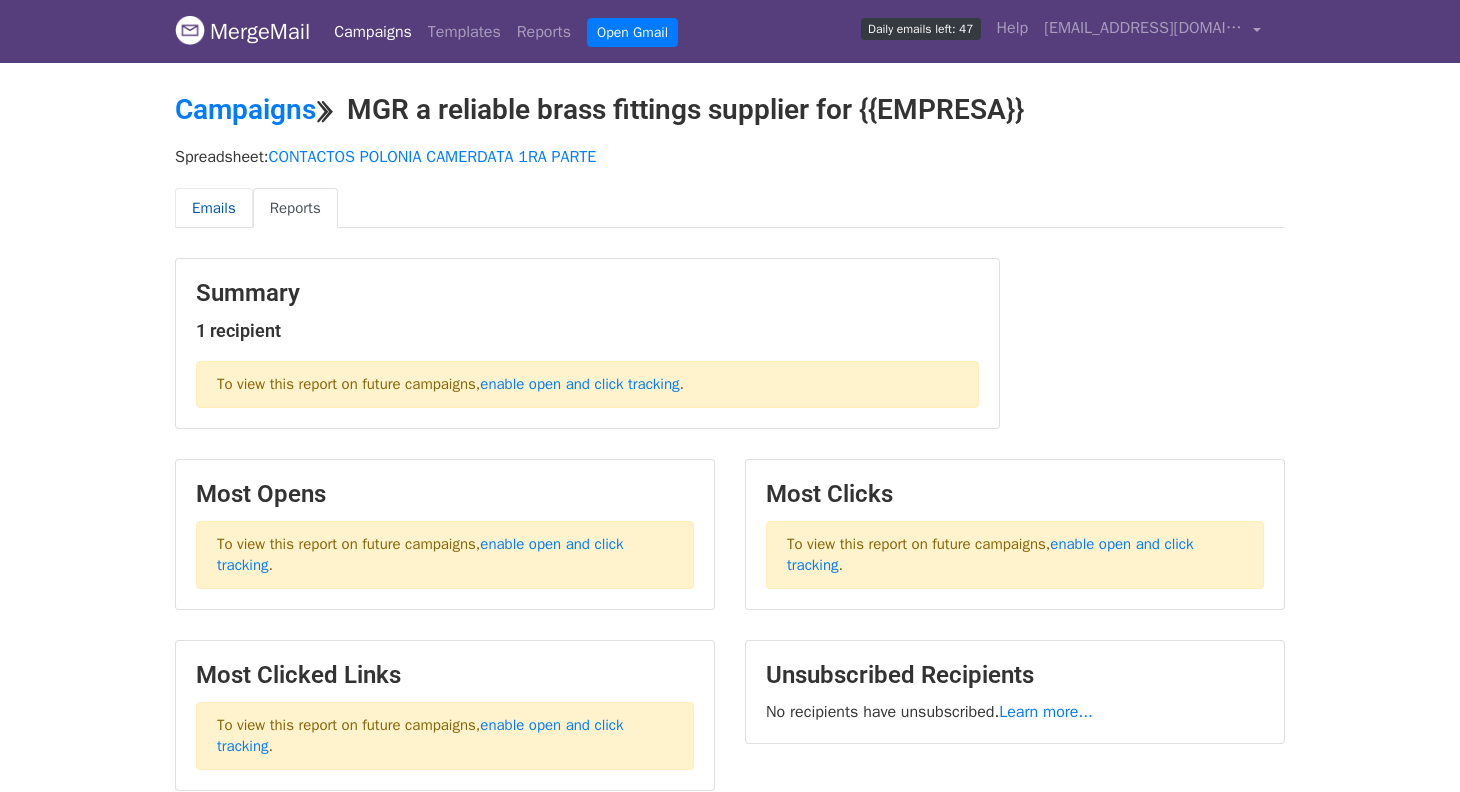 scroll, scrollTop: 0, scrollLeft: 0, axis: both 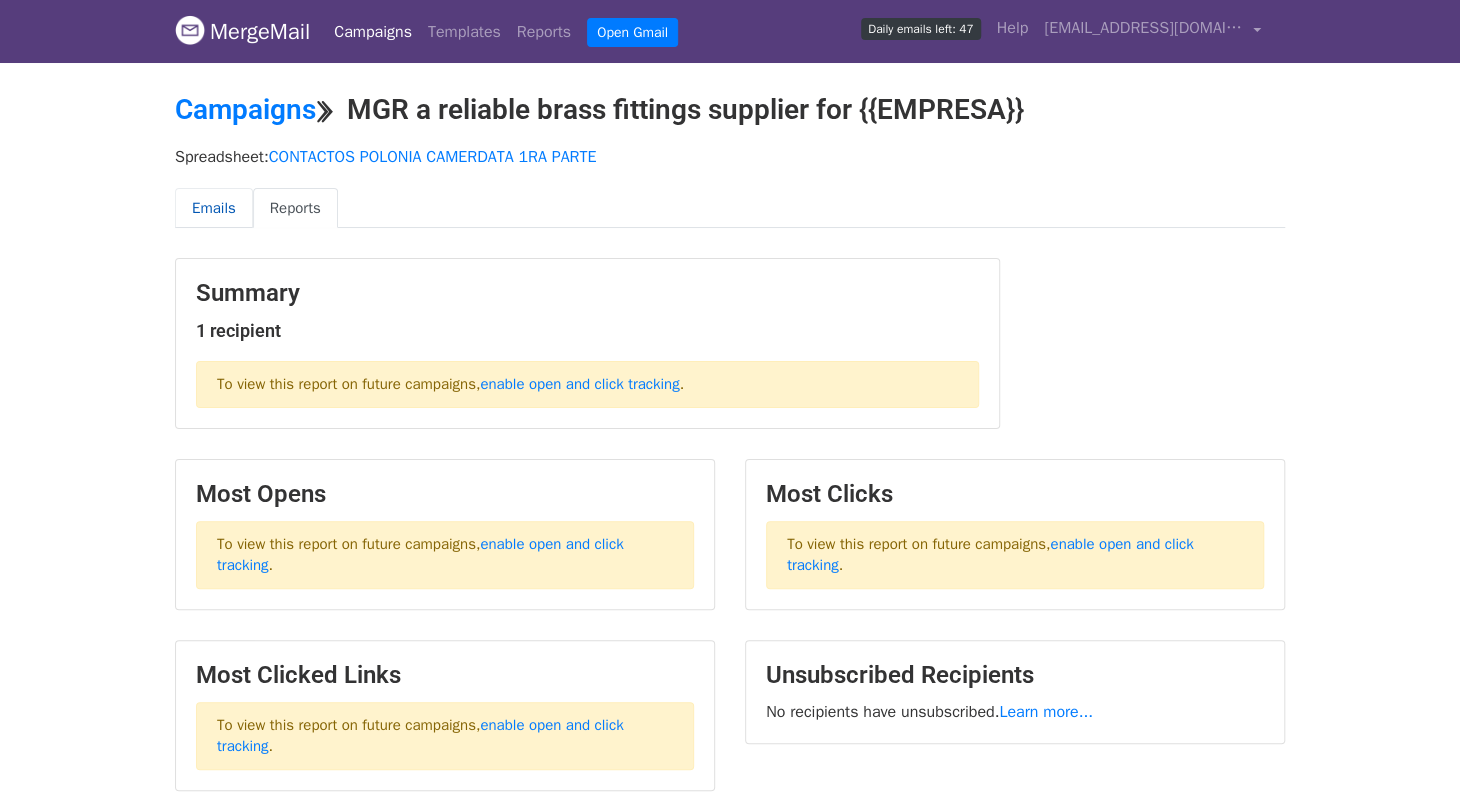 click on "Emails" at bounding box center (214, 208) 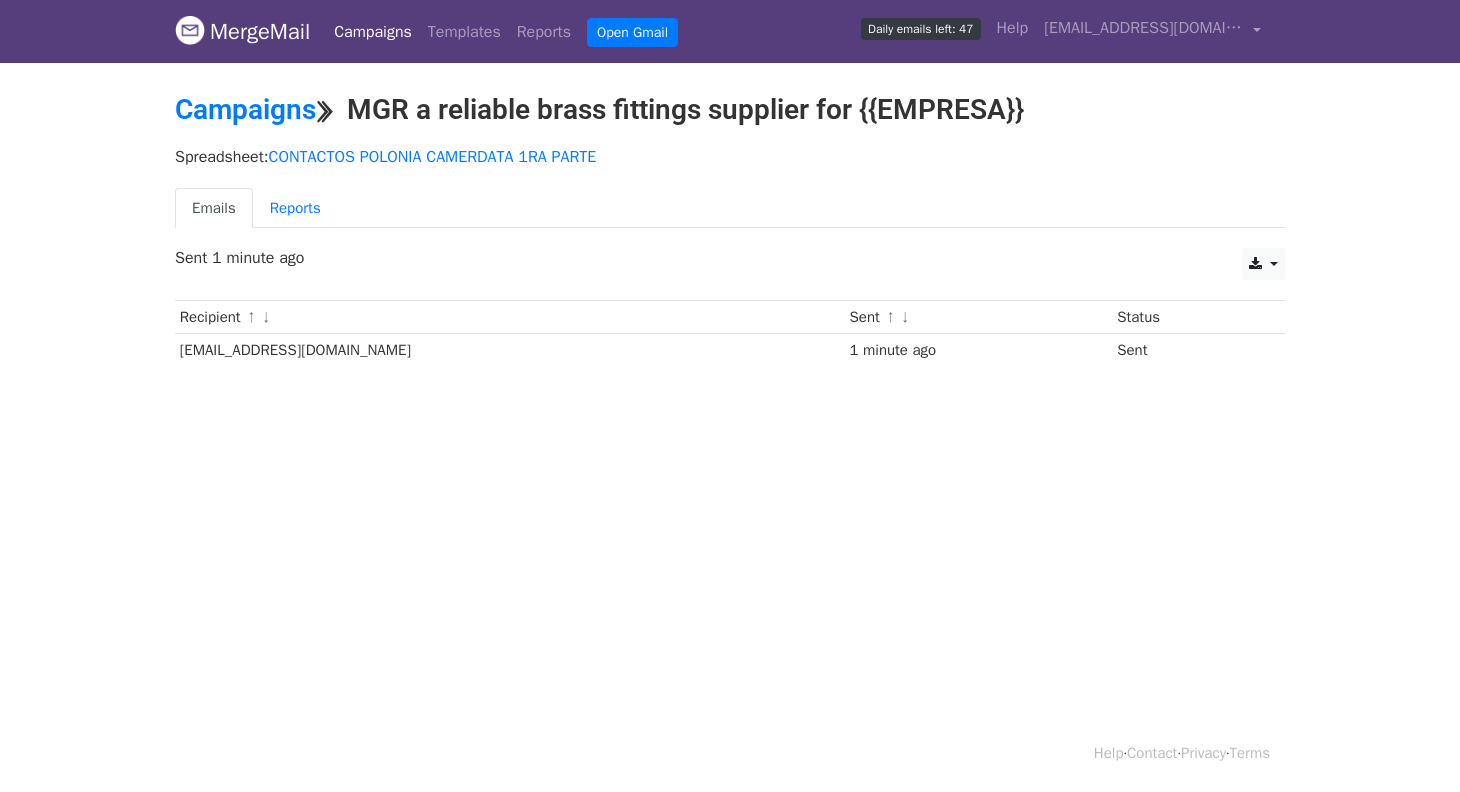 scroll, scrollTop: 0, scrollLeft: 0, axis: both 